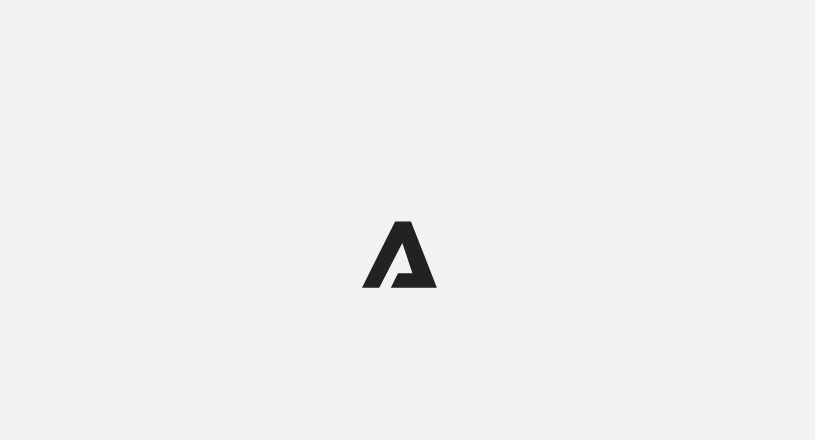 scroll, scrollTop: 0, scrollLeft: 0, axis: both 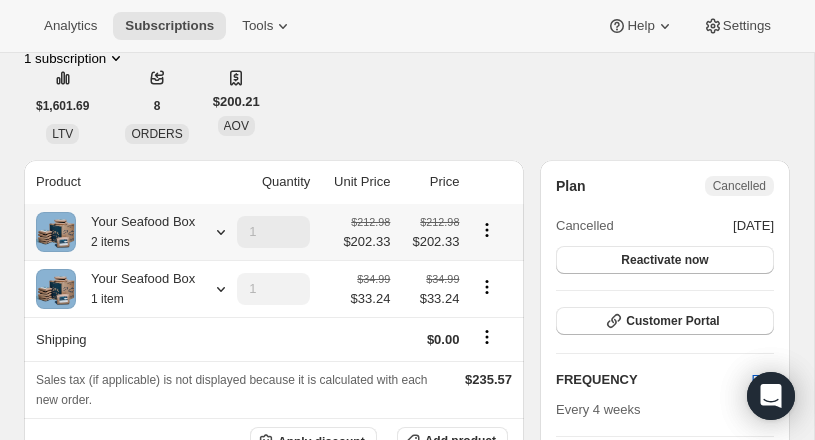 click 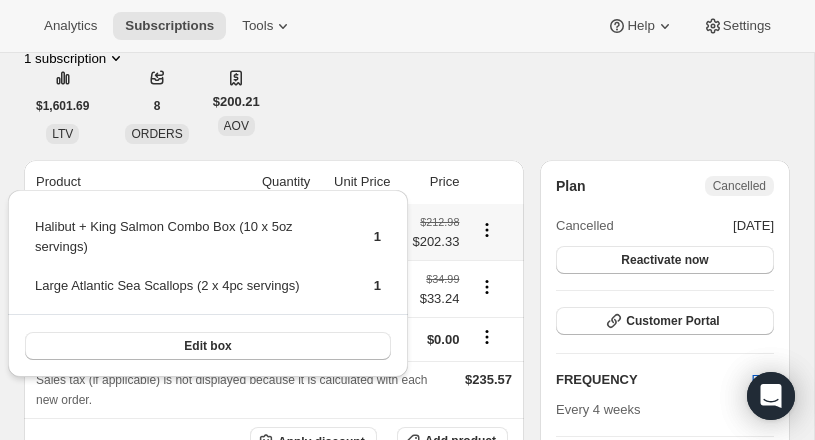 click 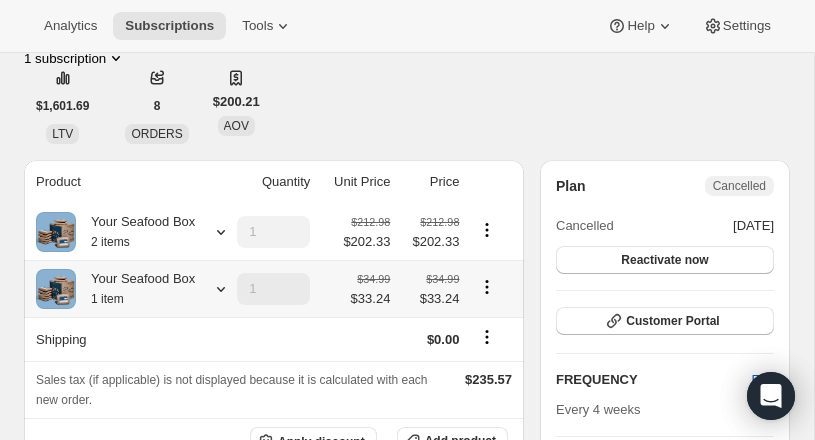 click 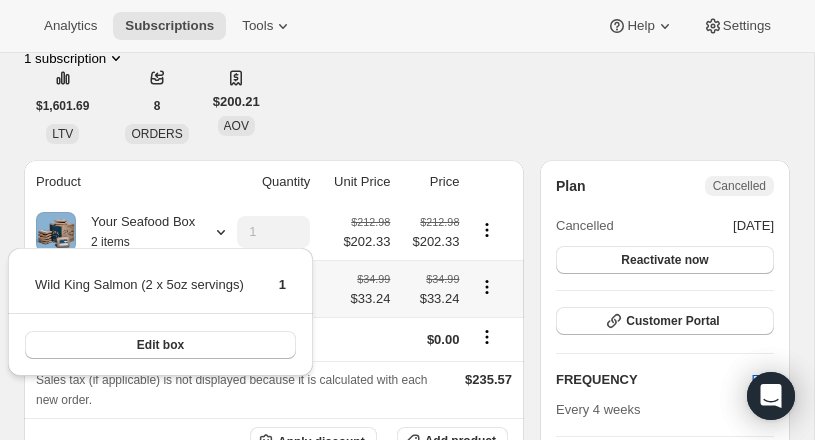 click 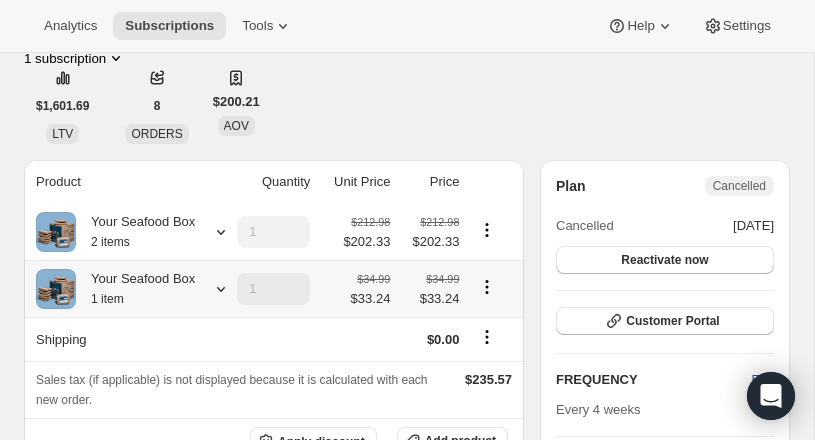 click 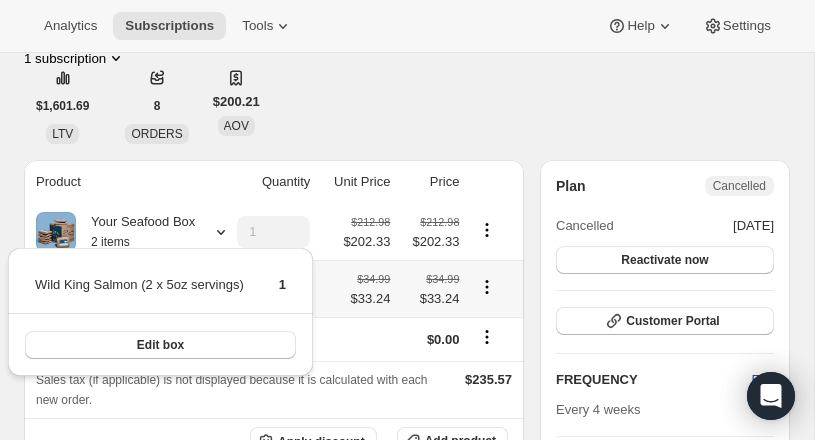 click 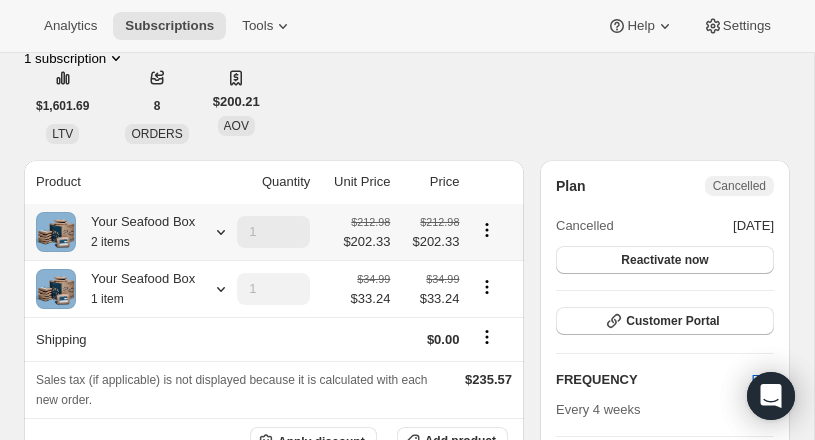 click 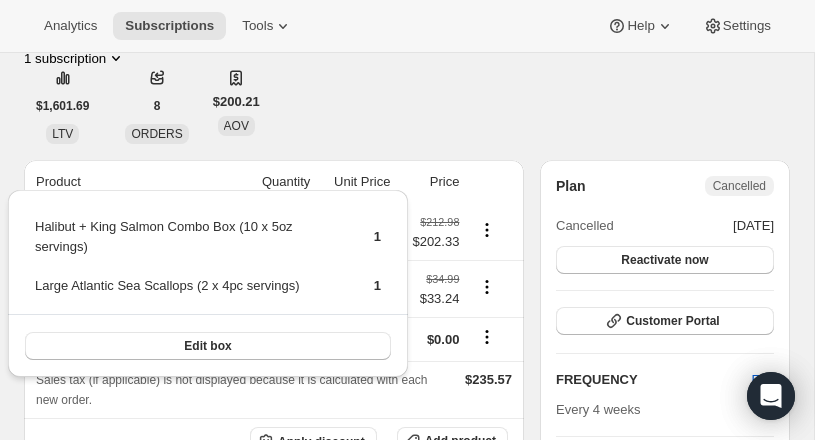click on "Product" at bounding box center (120, 182) 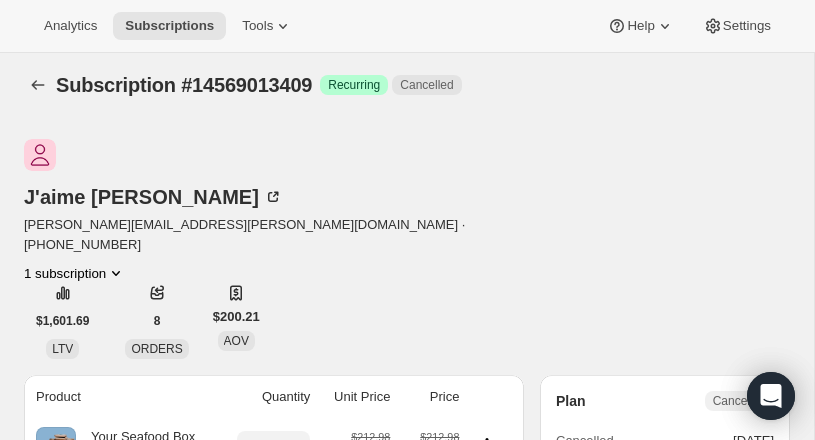 scroll, scrollTop: 0, scrollLeft: 0, axis: both 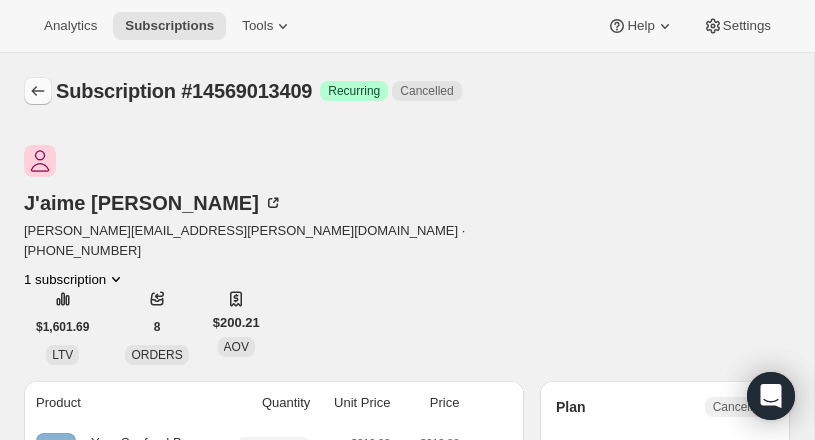 click 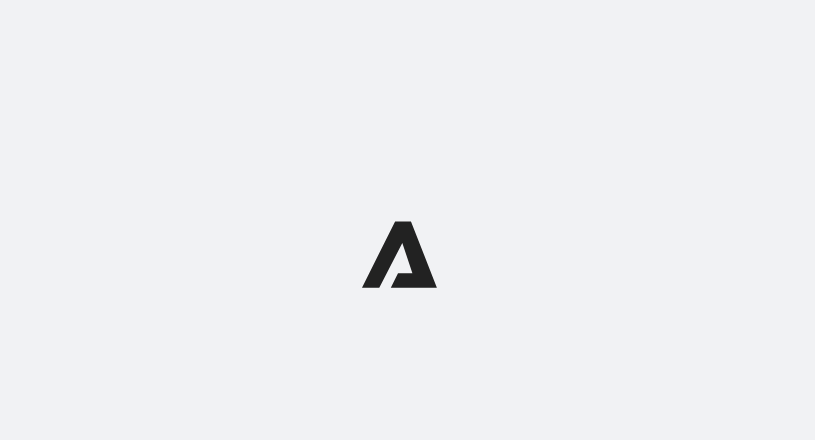 scroll, scrollTop: 0, scrollLeft: 0, axis: both 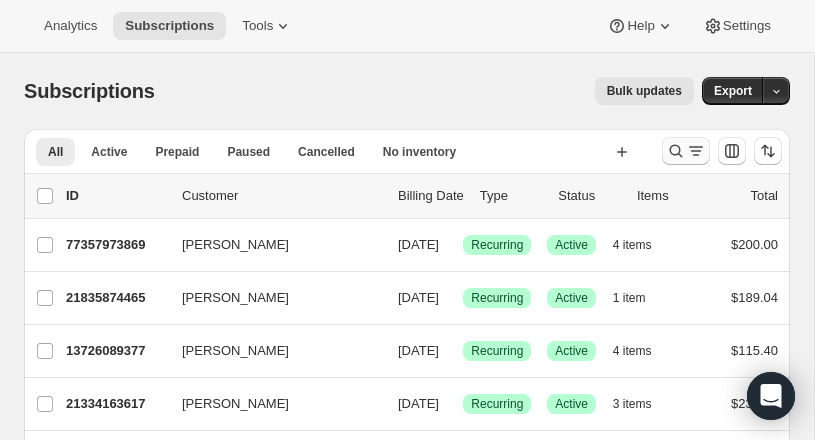 click 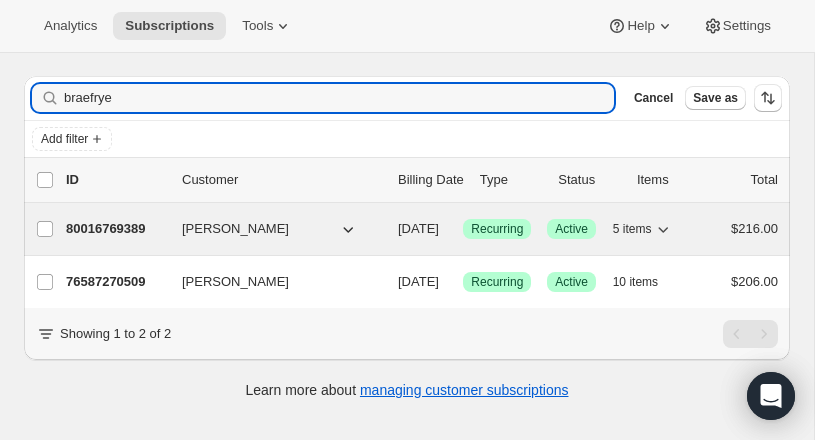 scroll, scrollTop: 86, scrollLeft: 0, axis: vertical 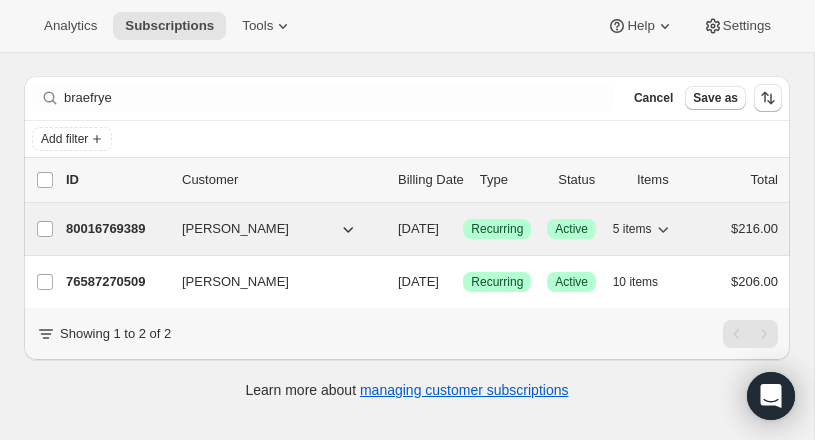click on "80016769389" at bounding box center (116, 229) 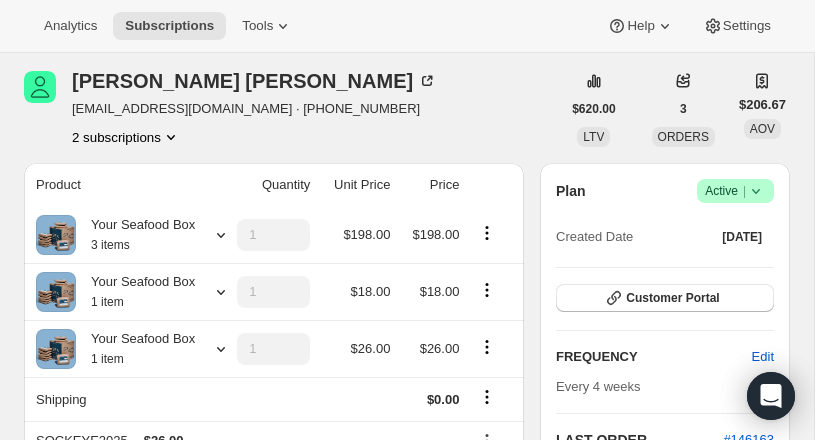 scroll, scrollTop: 66, scrollLeft: 0, axis: vertical 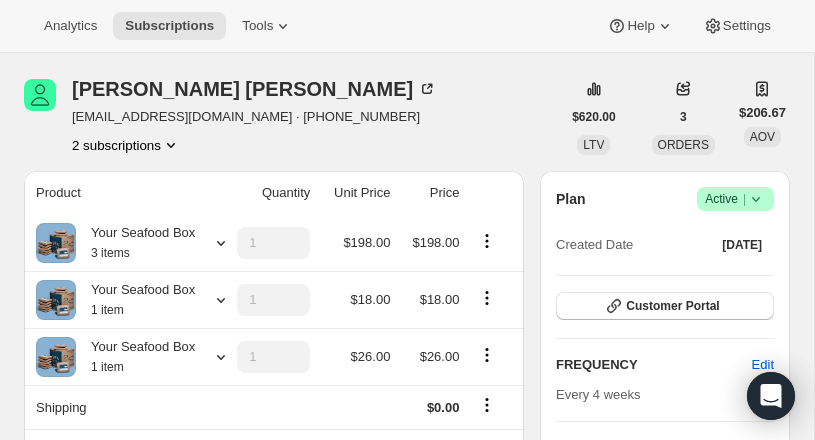 click on "2 subscriptions" at bounding box center (126, 145) 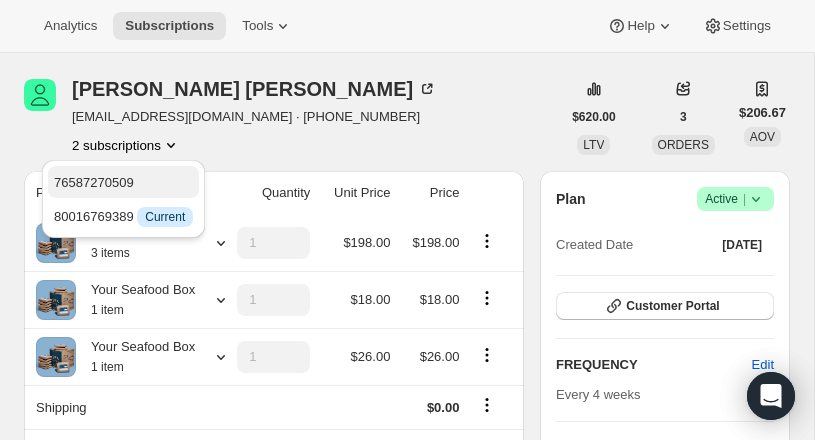 click on "76587270509" at bounding box center [94, 182] 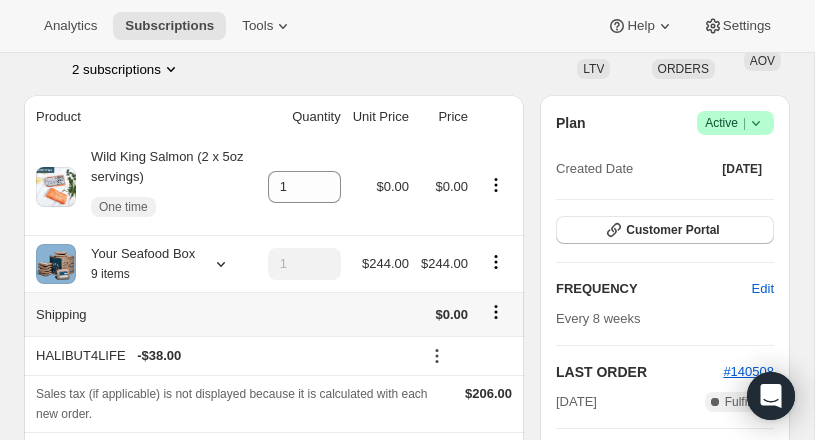 scroll, scrollTop: 308, scrollLeft: 0, axis: vertical 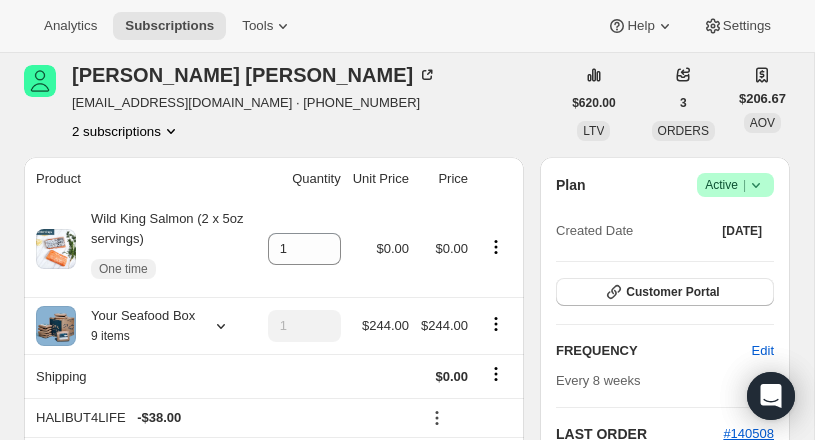 click 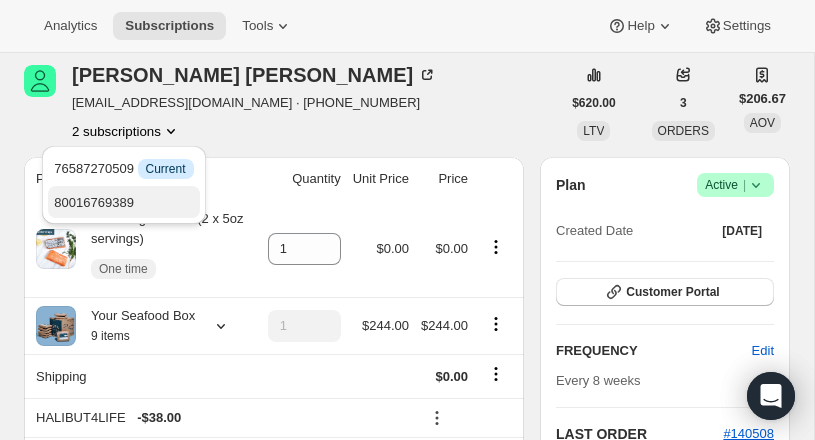 click on "80016769389" at bounding box center (123, 202) 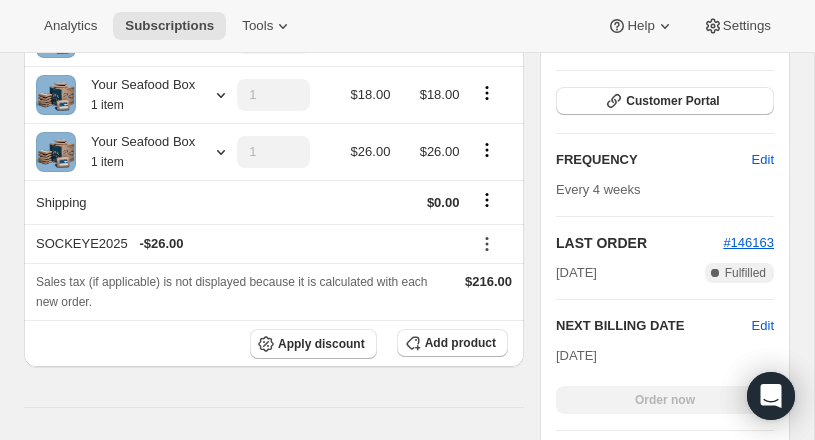 scroll, scrollTop: 480, scrollLeft: 0, axis: vertical 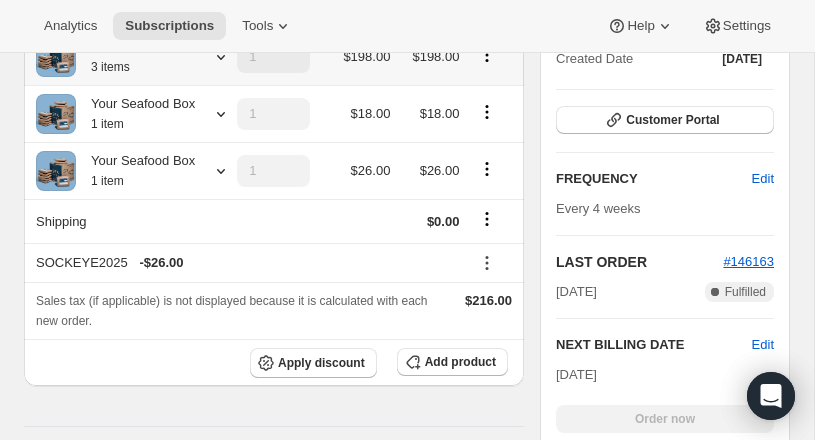 click 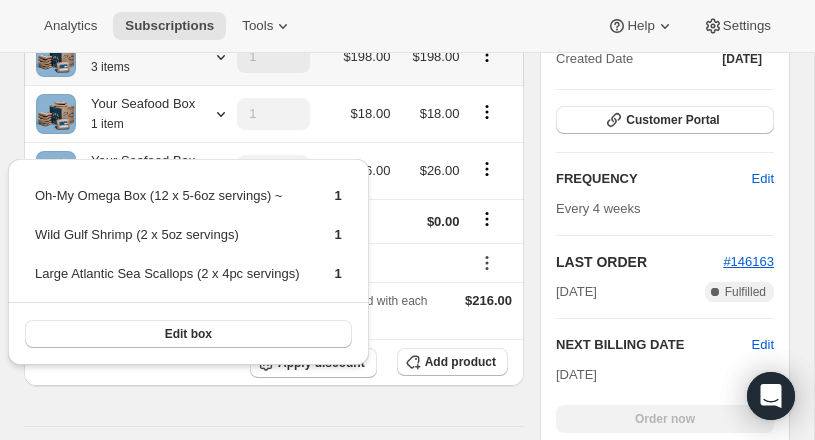 click 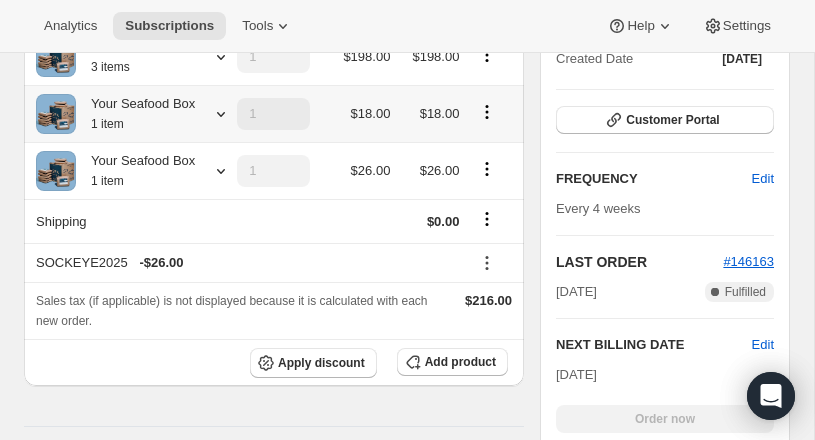 click 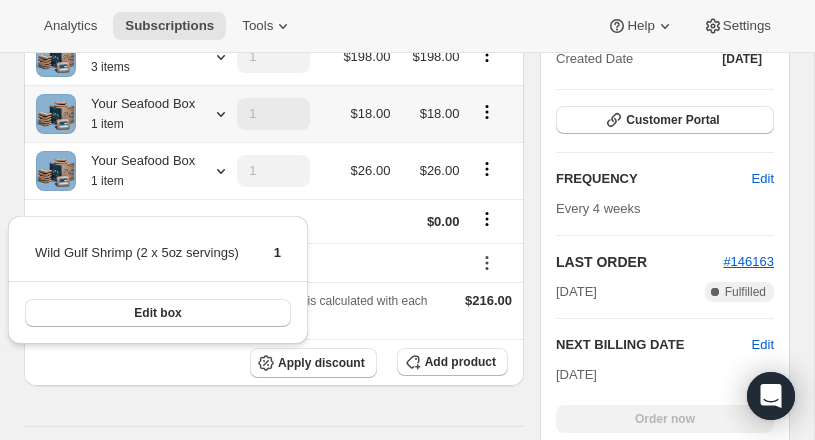 click 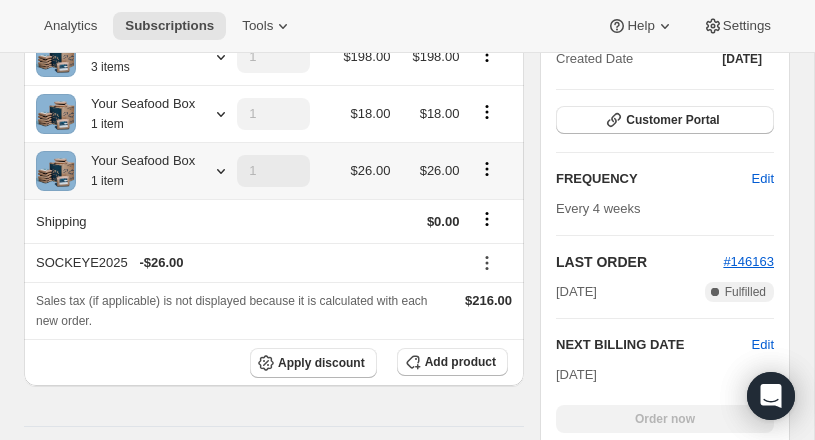 click 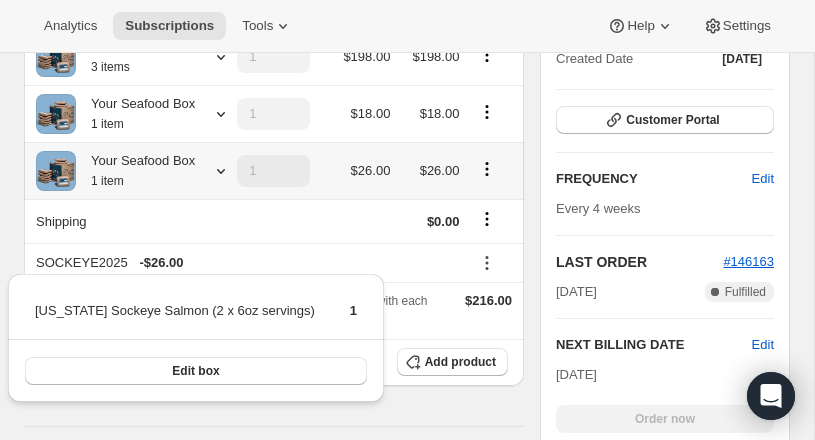 click 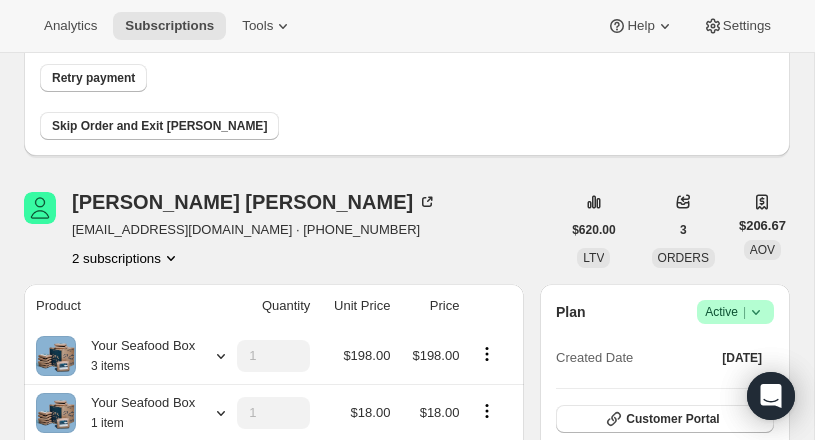 scroll, scrollTop: 186, scrollLeft: 0, axis: vertical 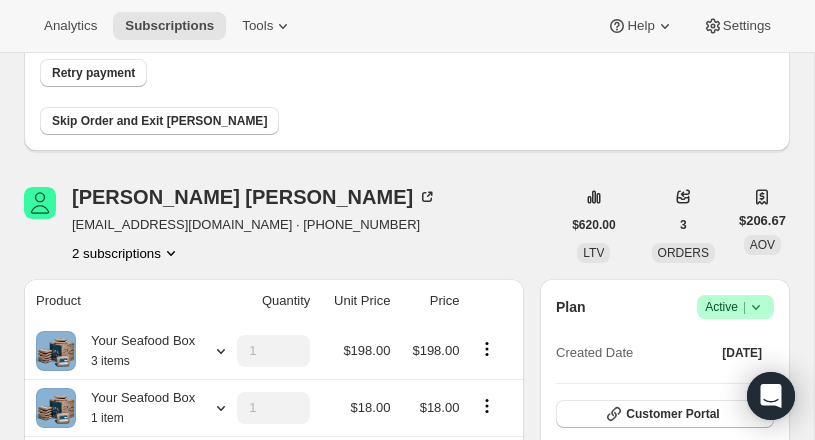click 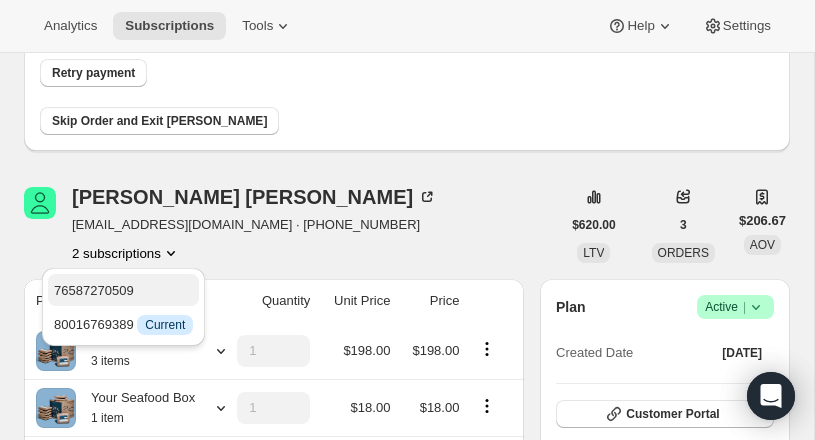 click on "76587270509" at bounding box center [94, 290] 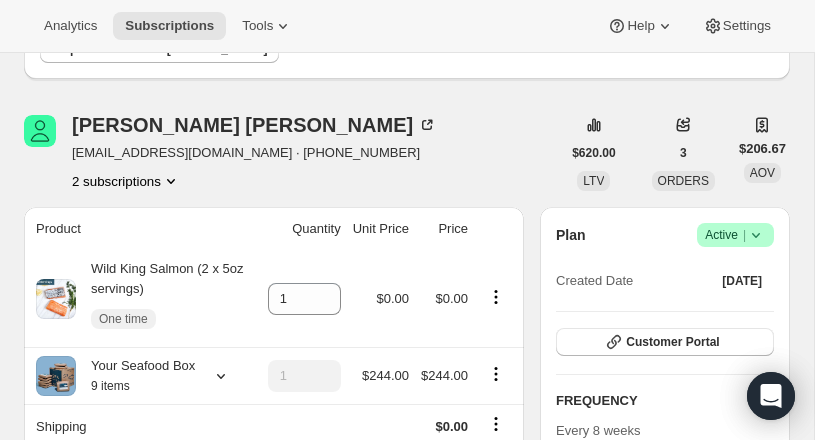 scroll, scrollTop: 474, scrollLeft: 0, axis: vertical 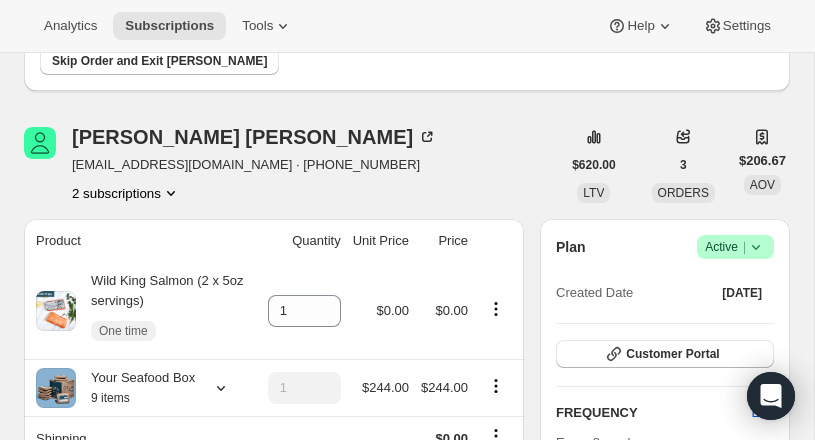 click 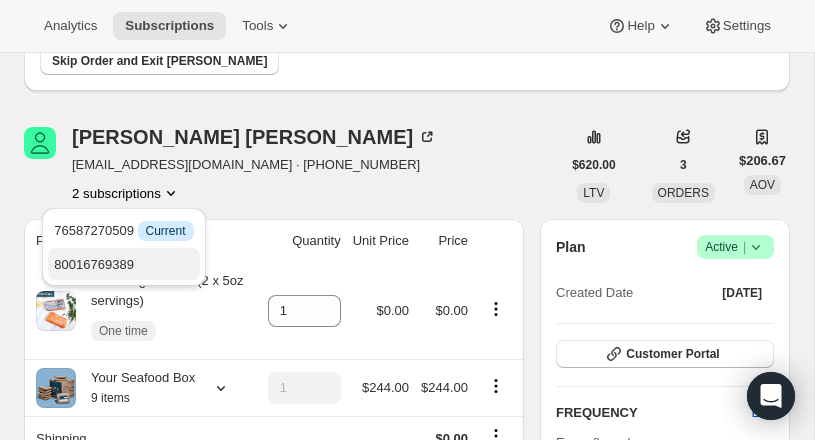 click on "80016769389" at bounding box center [123, 264] 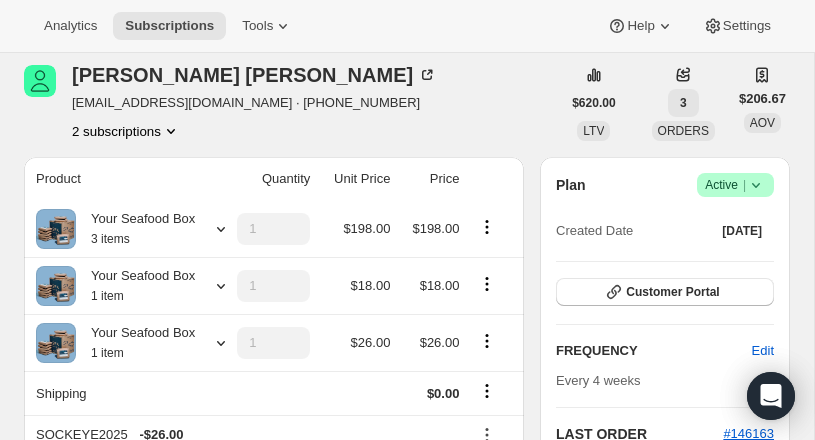 scroll, scrollTop: 560, scrollLeft: 0, axis: vertical 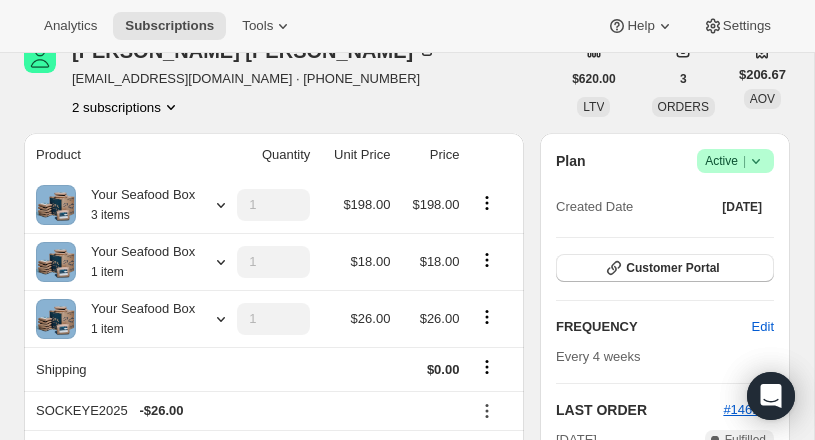 click 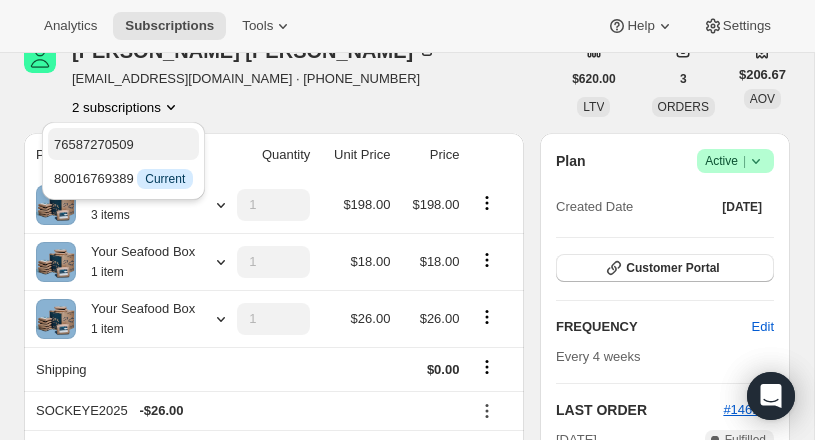 click on "76587270509" at bounding box center (123, 145) 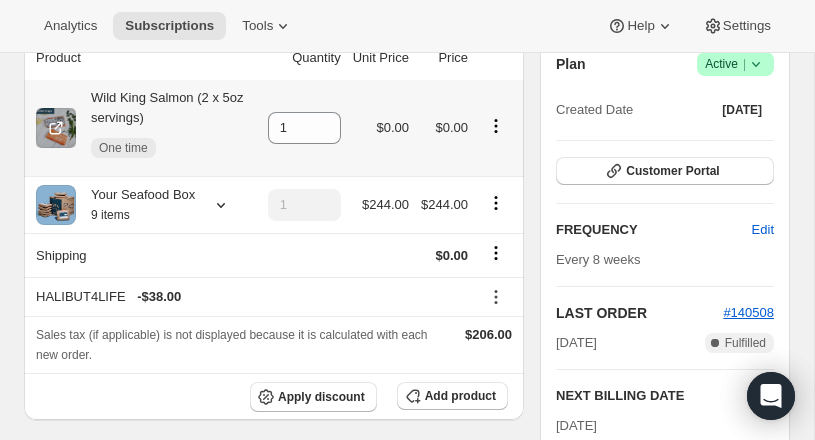 scroll, scrollTop: 892, scrollLeft: 0, axis: vertical 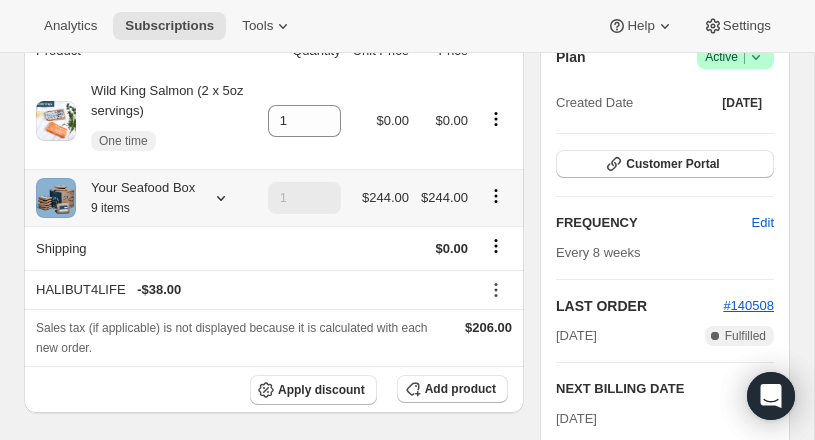 click 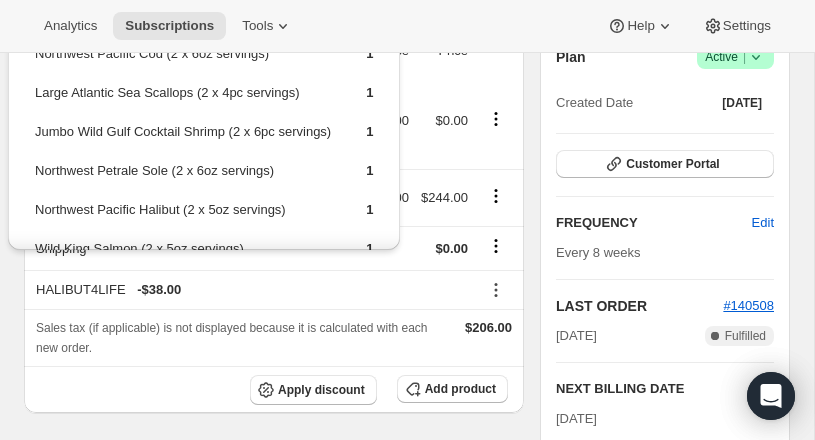 click on "Plan Success Active | Created Date Dec 6, 2024 Customer Portal FREQUENCY Edit Every 8 weeks LAST ORDER #140508 Mar 28, 2025  Complete Fulfilled NEXT BILLING DATE Edit Sep 12, 2025  Order now Batching Settings Edit Weekly on Friday Minimum days between orders 1   days" at bounding box center (665, 337) 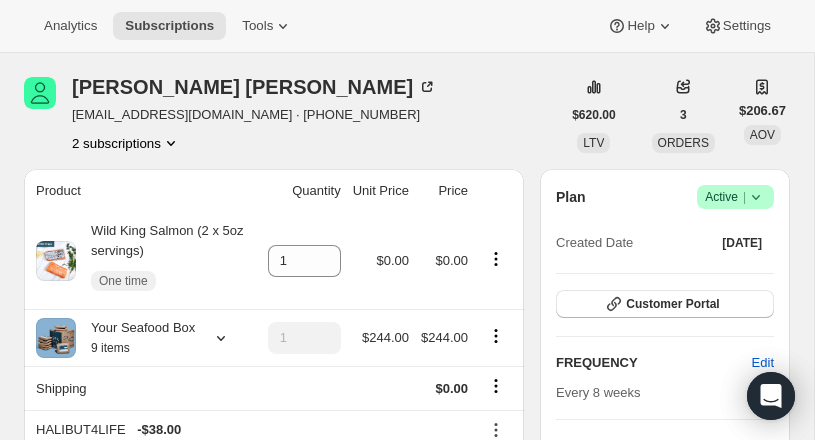 scroll, scrollTop: 744, scrollLeft: 0, axis: vertical 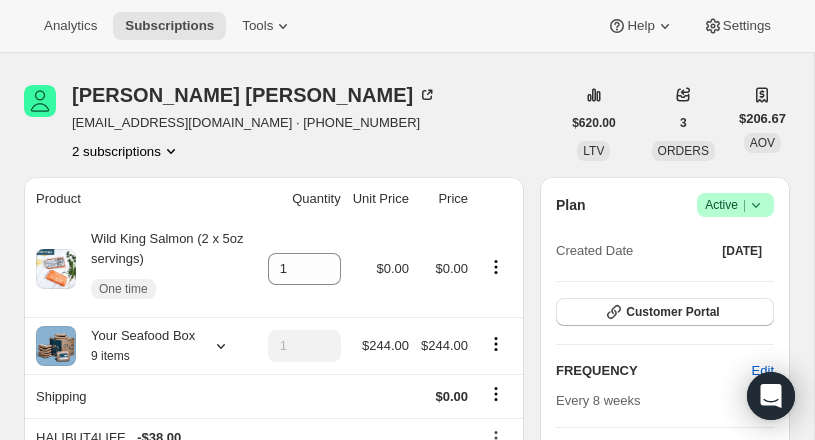 click 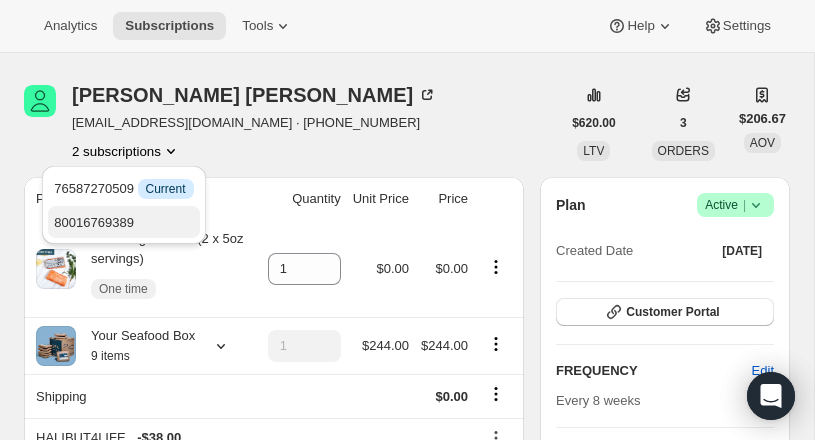click on "80016769389" at bounding box center (94, 222) 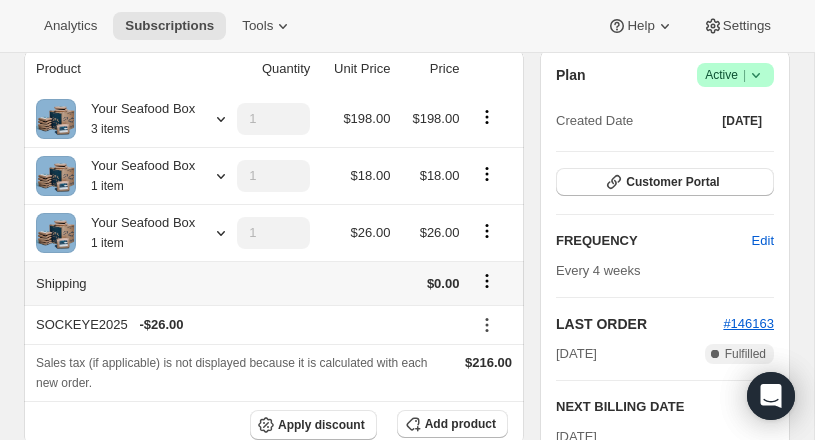 scroll, scrollTop: 852, scrollLeft: 0, axis: vertical 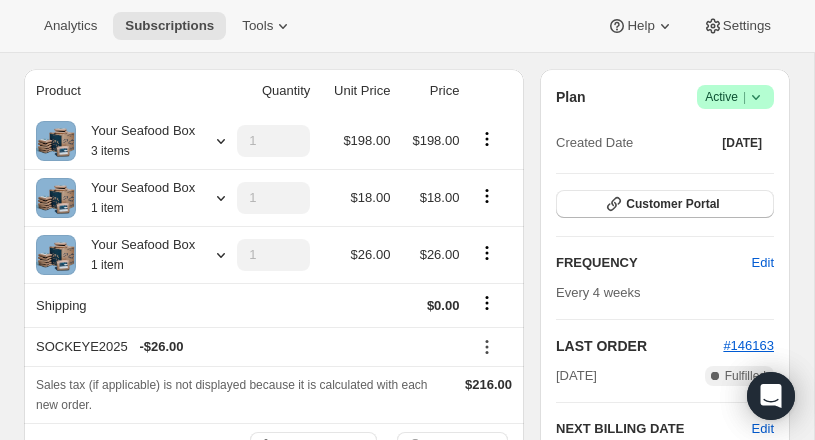 click 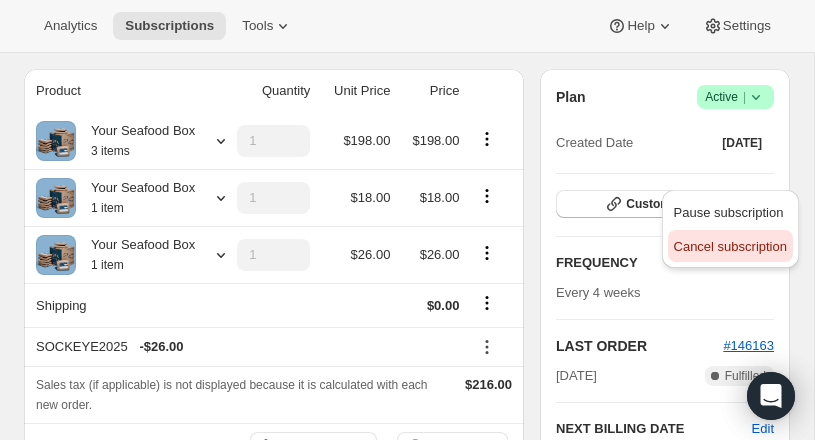 click on "Cancel subscription" at bounding box center [730, 246] 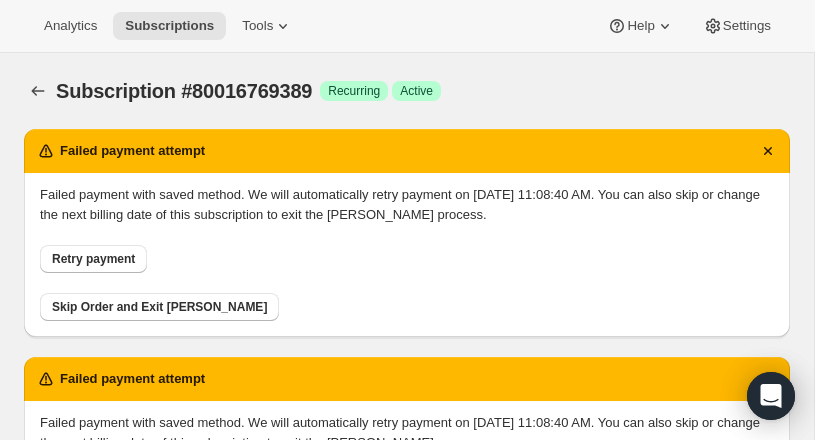 scroll, scrollTop: 852, scrollLeft: 0, axis: vertical 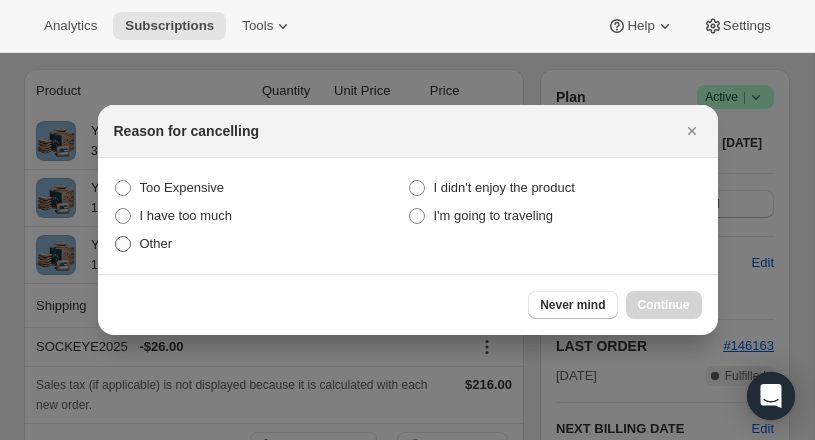 click at bounding box center (123, 244) 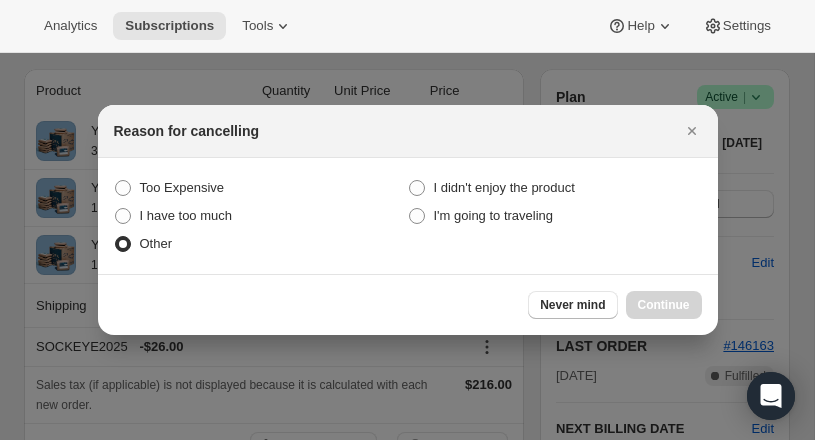 radio on "true" 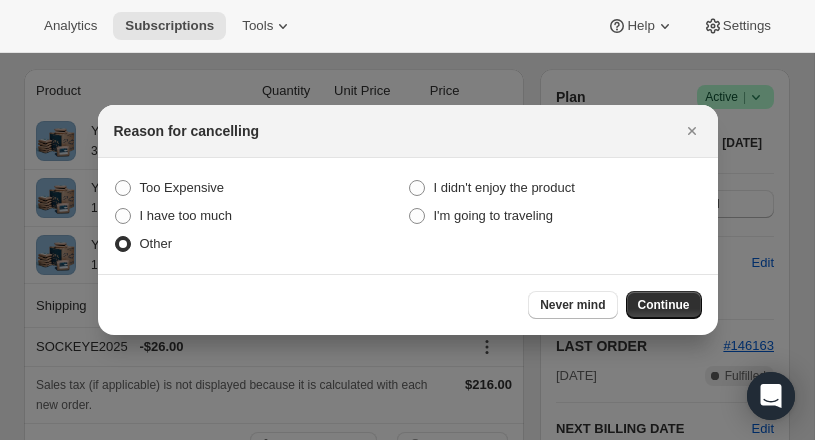 drag, startPoint x: 664, startPoint y: 302, endPoint x: 592, endPoint y: 267, distance: 80.05623 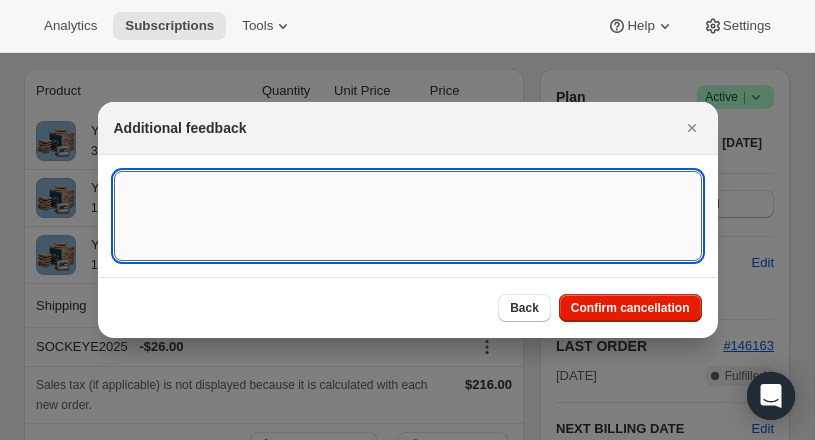 click at bounding box center [408, 216] 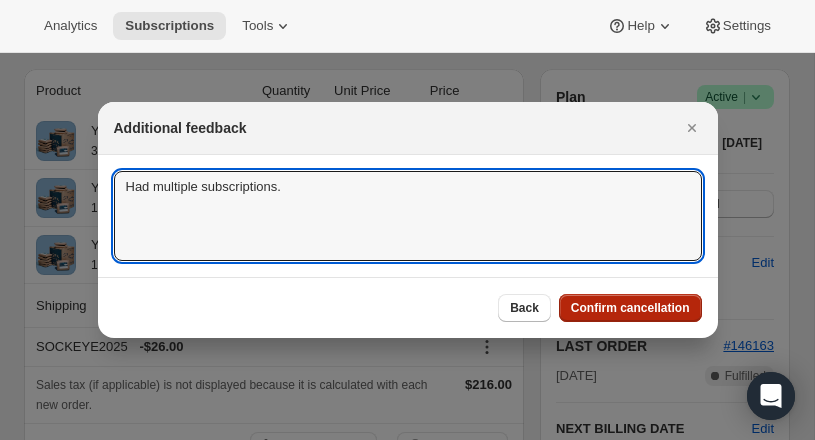 type on "Had multiple subscriptions." 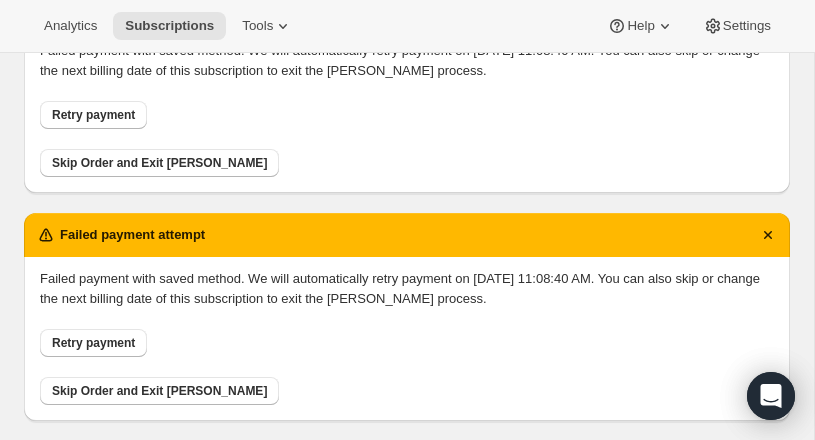 scroll, scrollTop: 852, scrollLeft: 0, axis: vertical 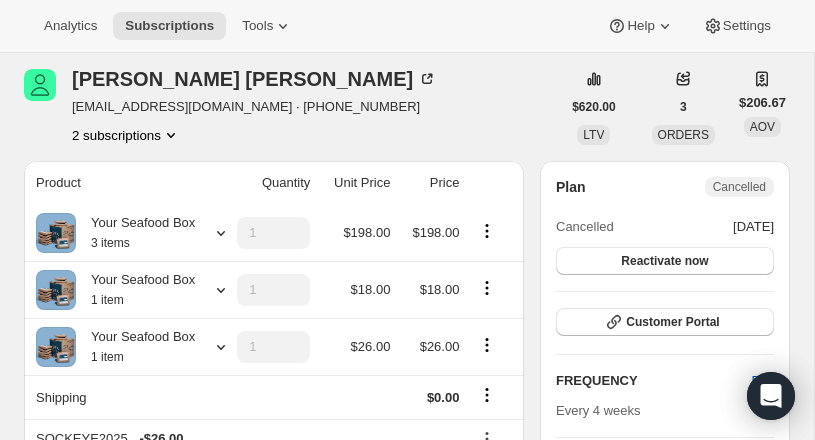 click 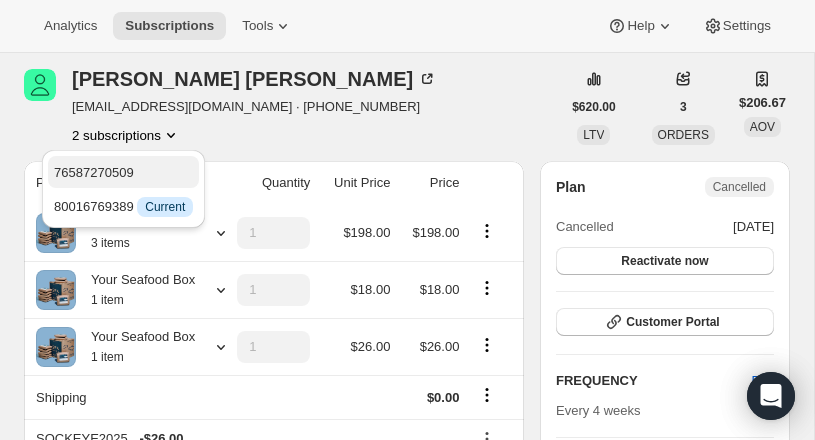 click on "76587270509" at bounding box center [123, 173] 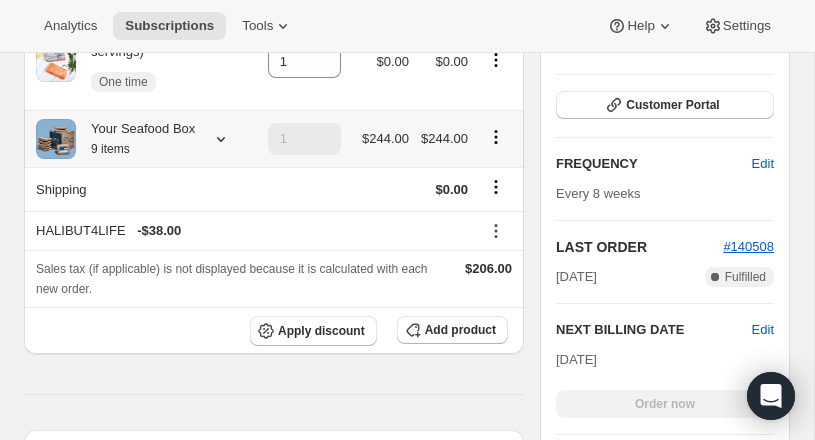 scroll, scrollTop: 1262, scrollLeft: 0, axis: vertical 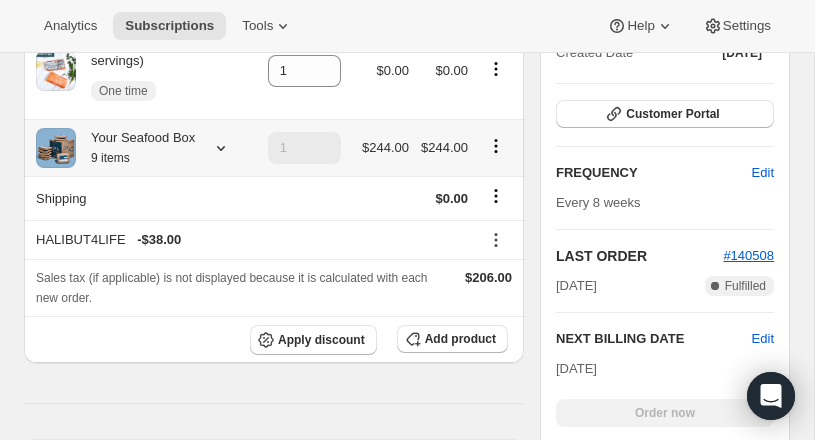 click 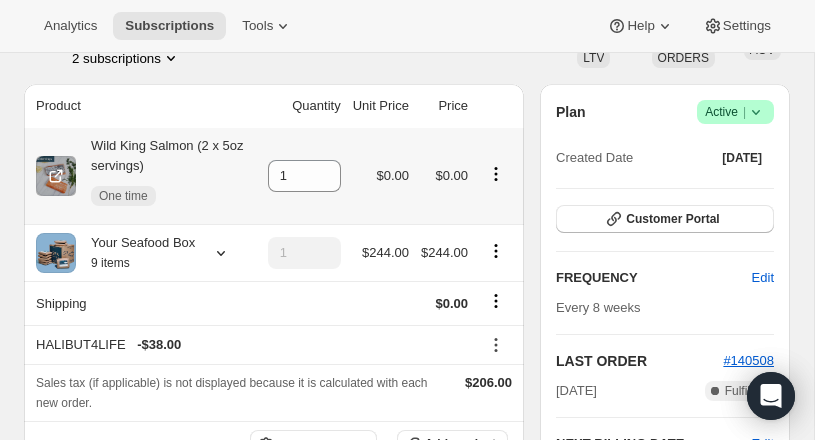 scroll, scrollTop: 1170, scrollLeft: 0, axis: vertical 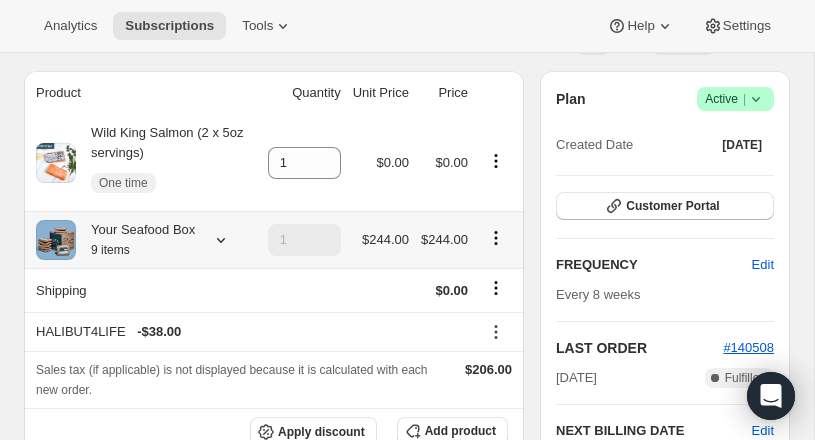 click 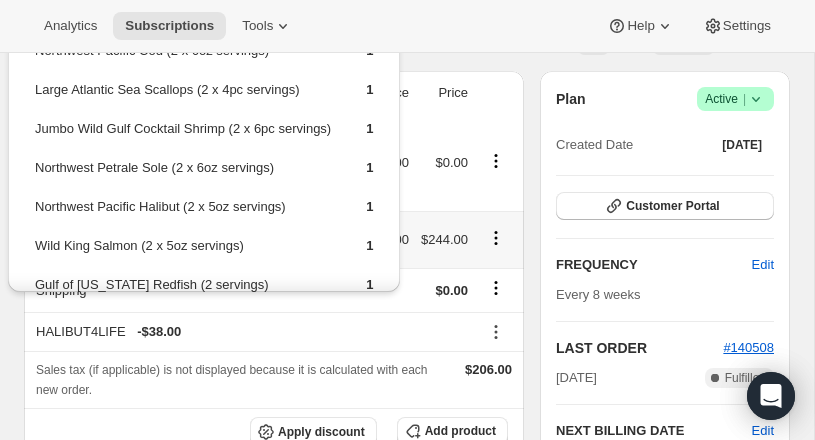 scroll, scrollTop: 0, scrollLeft: 0, axis: both 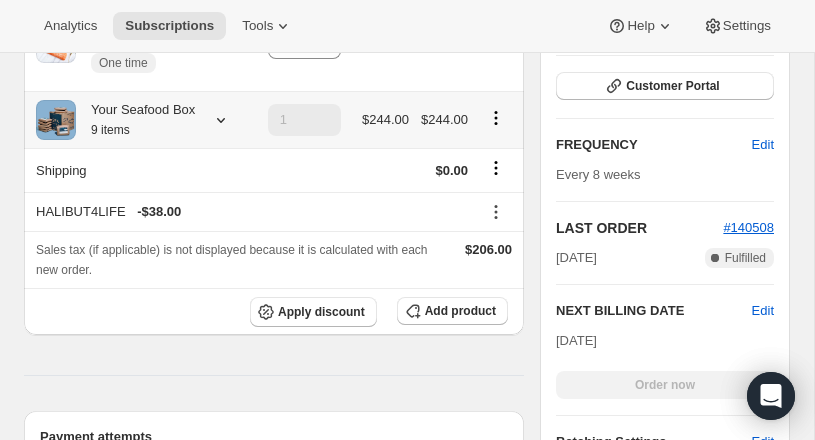 click 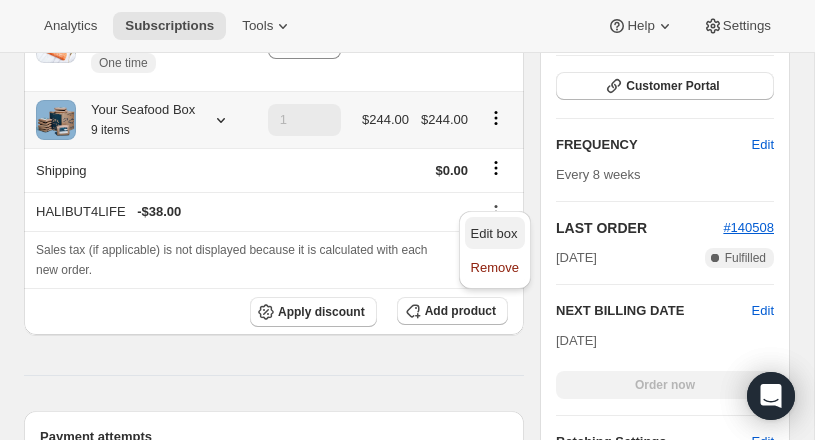 click on "Edit box" at bounding box center (494, 233) 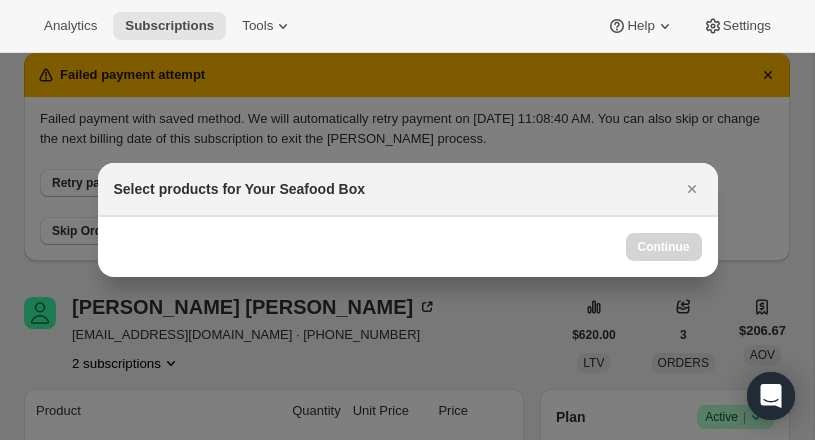 scroll, scrollTop: 0, scrollLeft: 0, axis: both 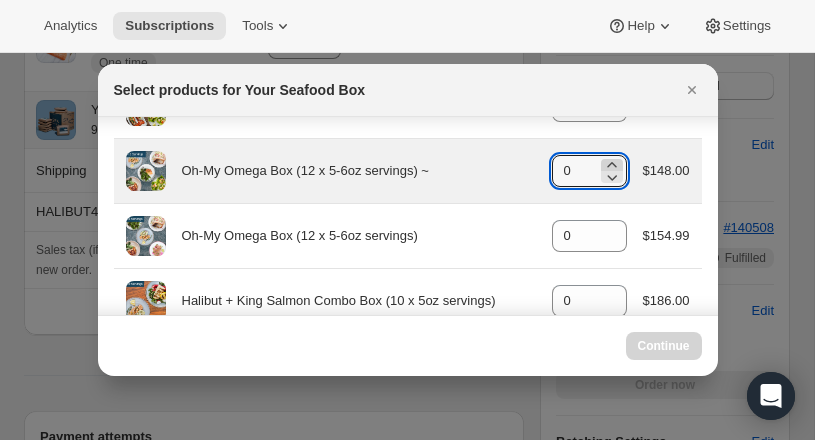 click 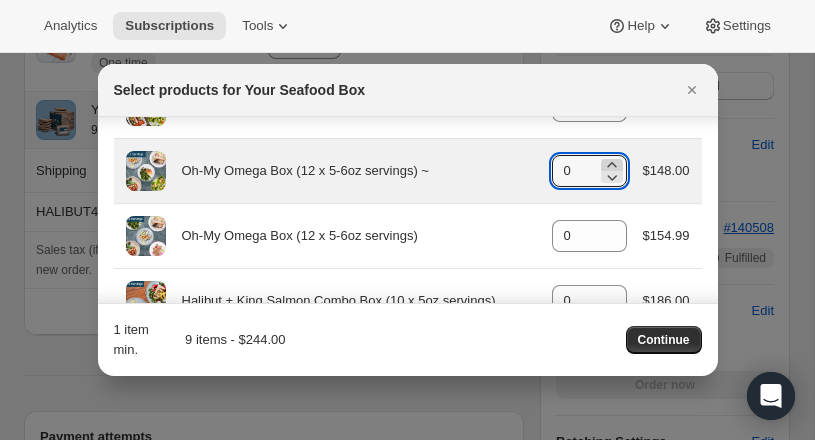 click 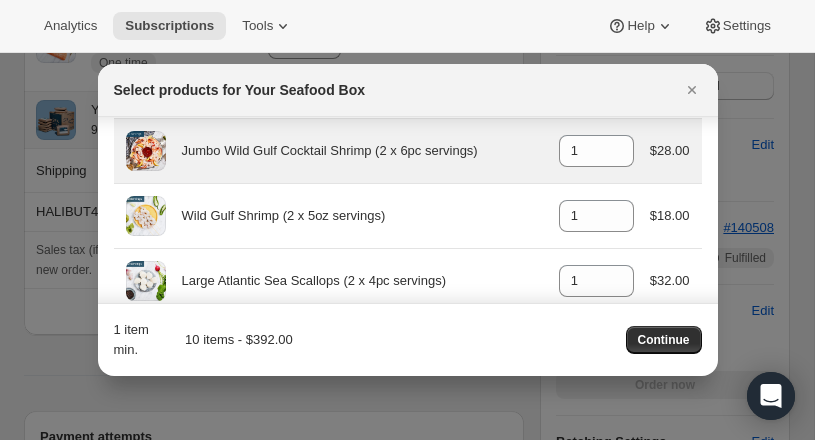 scroll, scrollTop: 924, scrollLeft: 0, axis: vertical 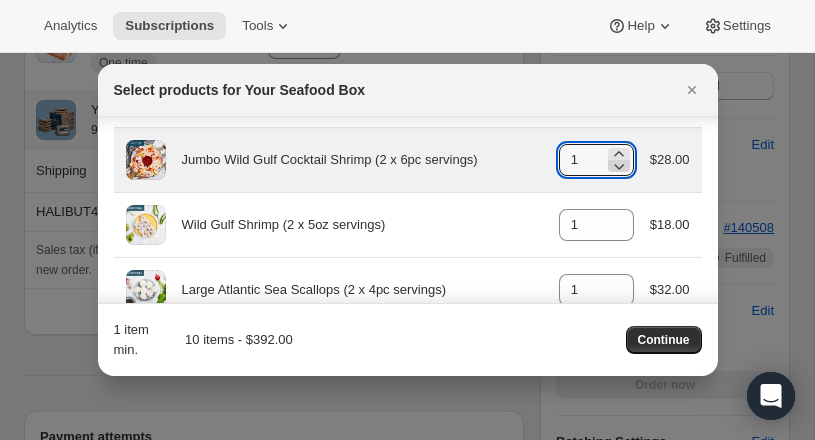 click 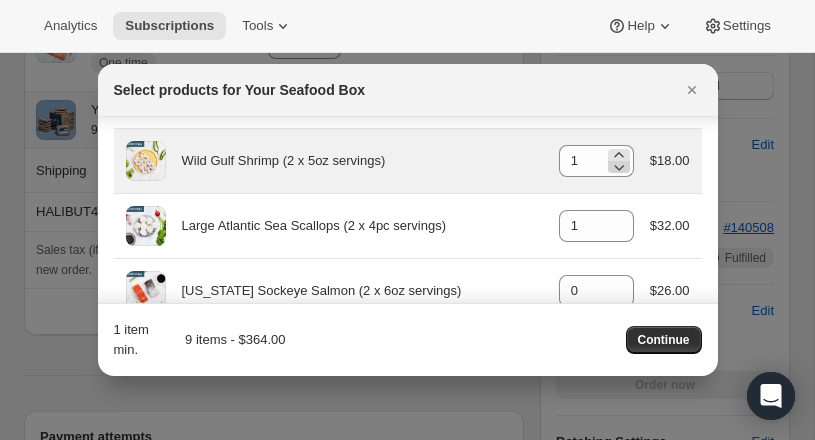 scroll, scrollTop: 966, scrollLeft: 0, axis: vertical 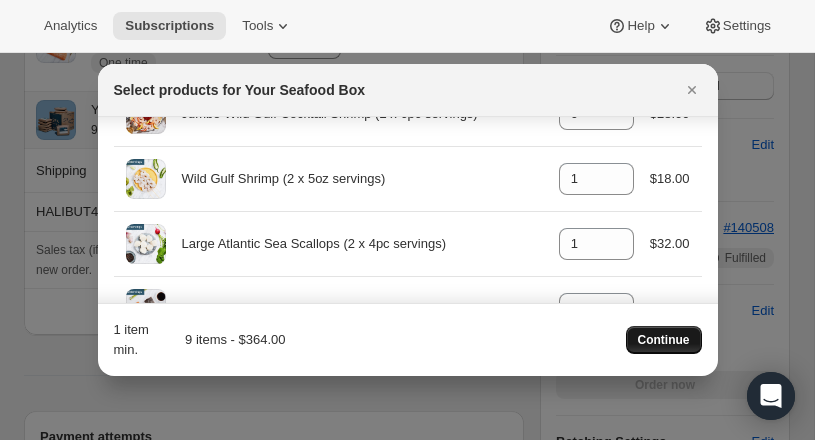 click on "Continue" at bounding box center [664, 340] 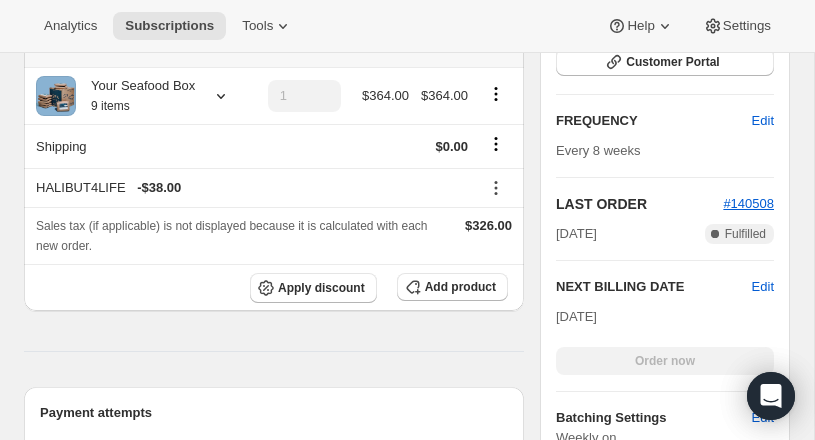scroll, scrollTop: 1404, scrollLeft: 0, axis: vertical 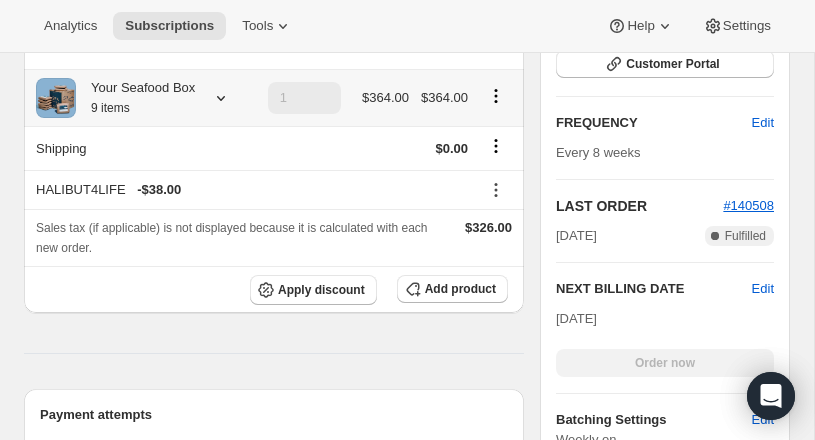click 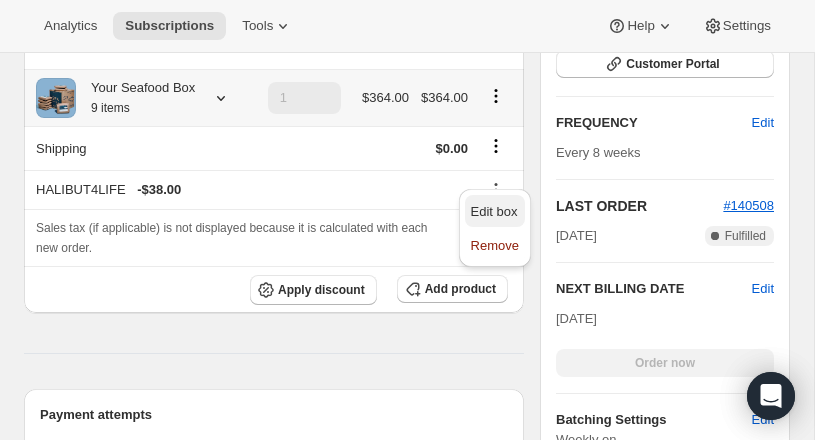 click on "Edit box" at bounding box center (494, 211) 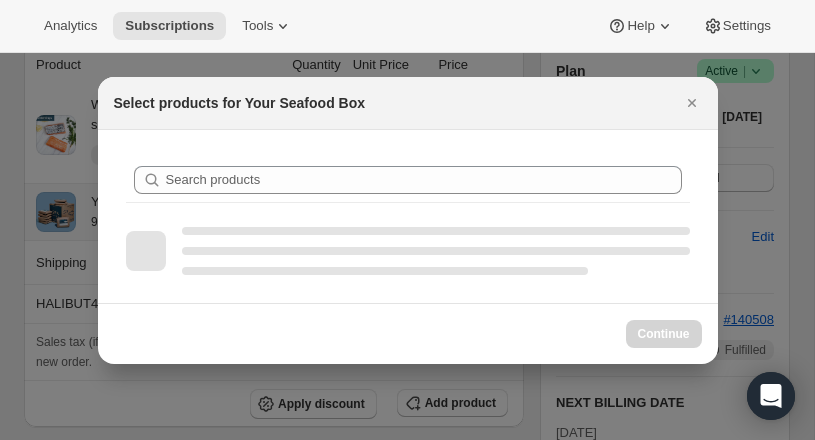 scroll, scrollTop: 0, scrollLeft: 0, axis: both 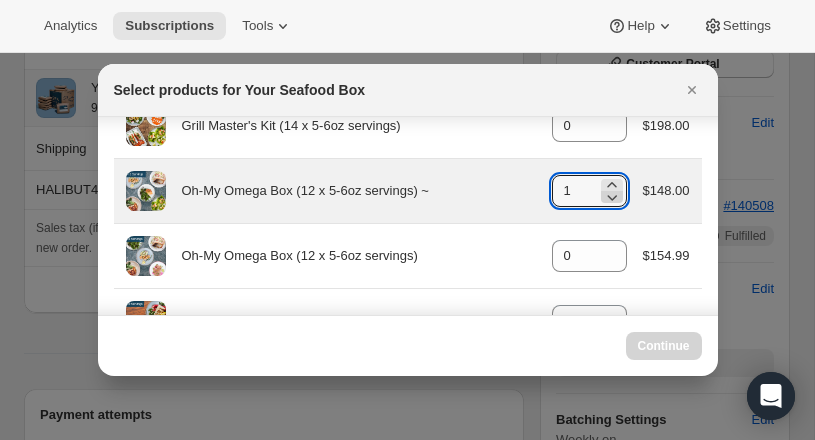 click 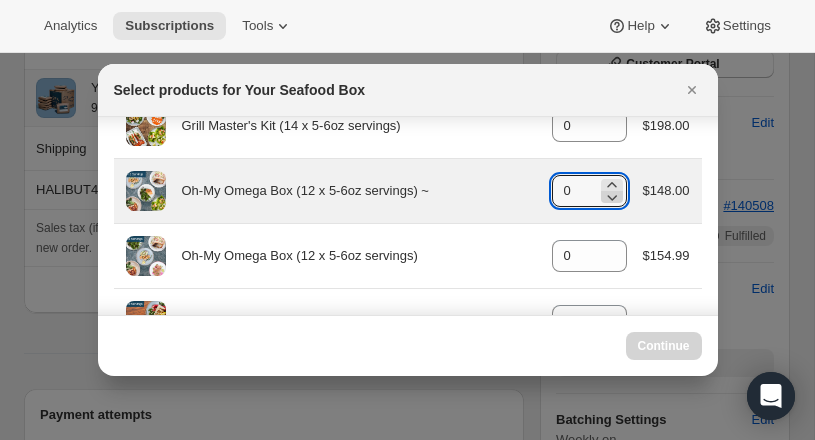 type on "1" 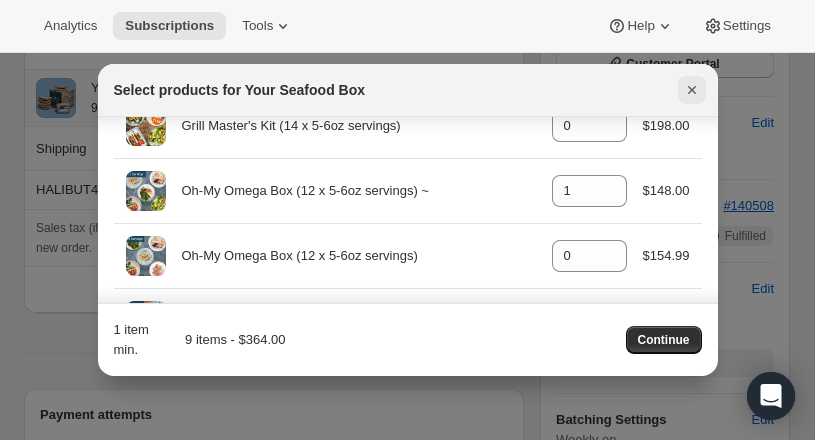 click 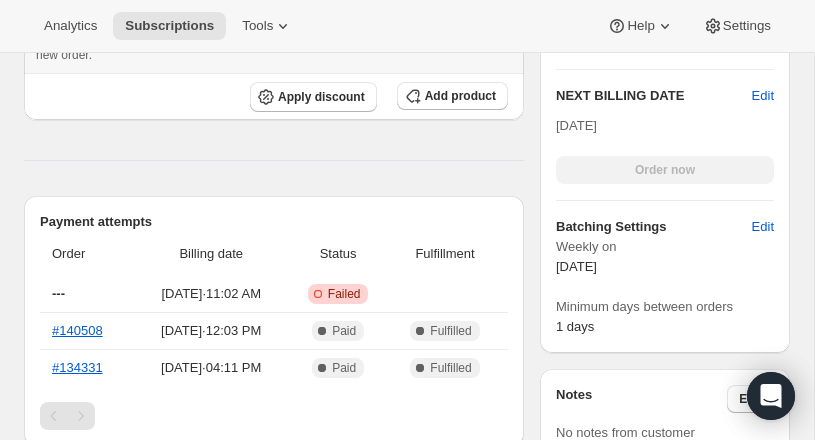scroll, scrollTop: 1642, scrollLeft: 0, axis: vertical 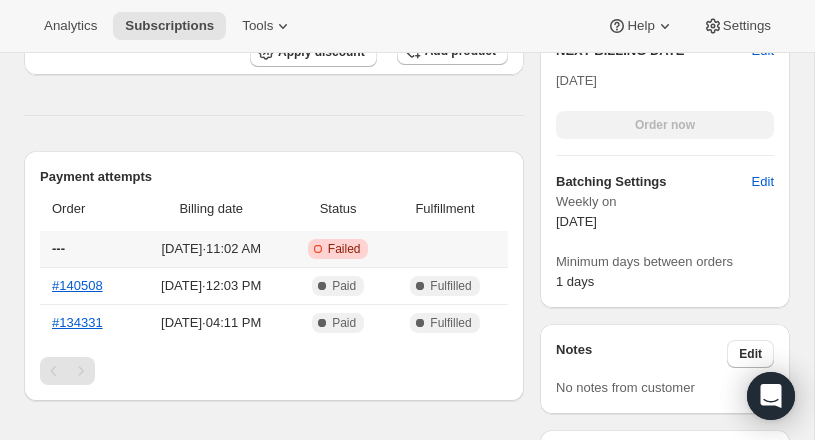 click on "---" at bounding box center (87, 249) 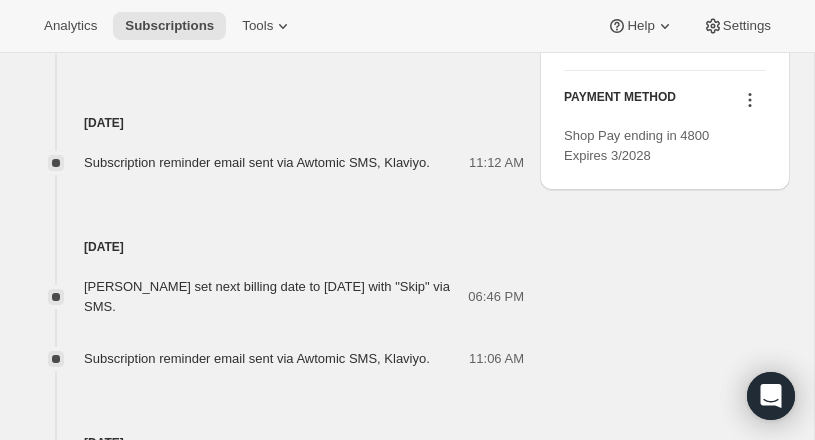 scroll, scrollTop: 2256, scrollLeft: 0, axis: vertical 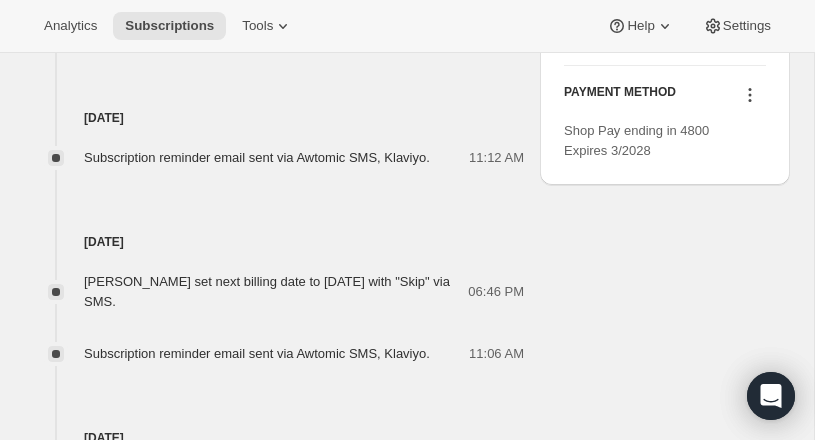 click 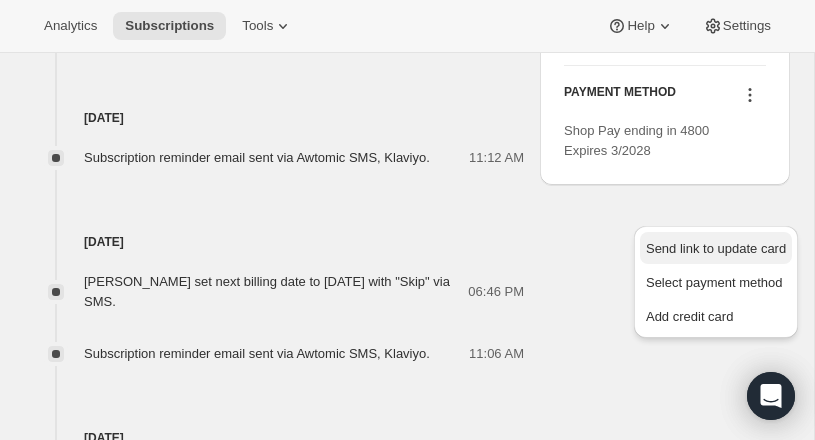 click on "Send link to update card" at bounding box center (716, 248) 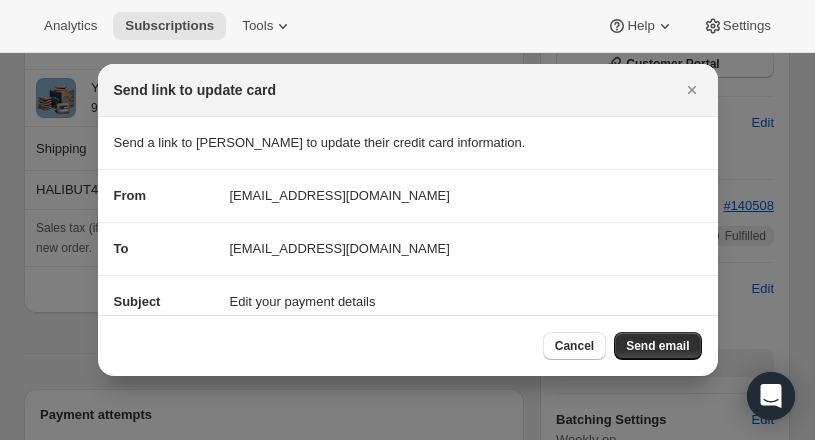 scroll, scrollTop: 0, scrollLeft: 0, axis: both 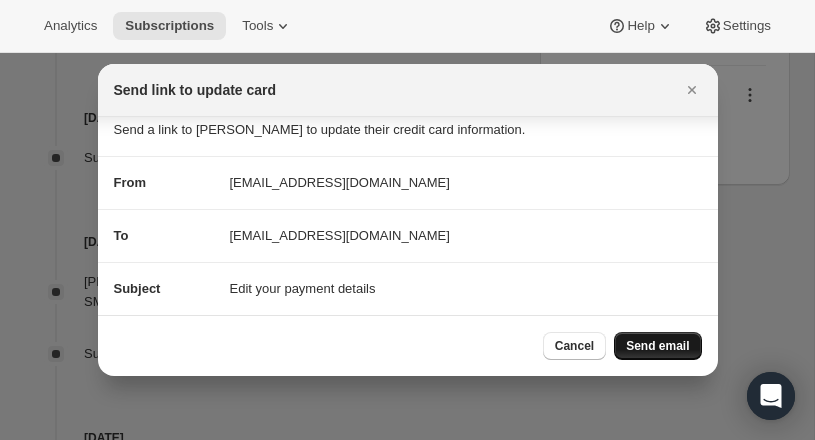 click on "Send email" at bounding box center [657, 346] 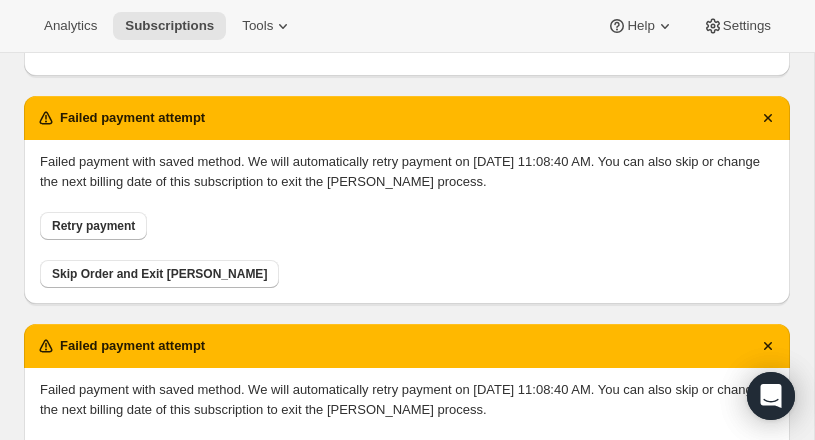 scroll, scrollTop: 596, scrollLeft: 0, axis: vertical 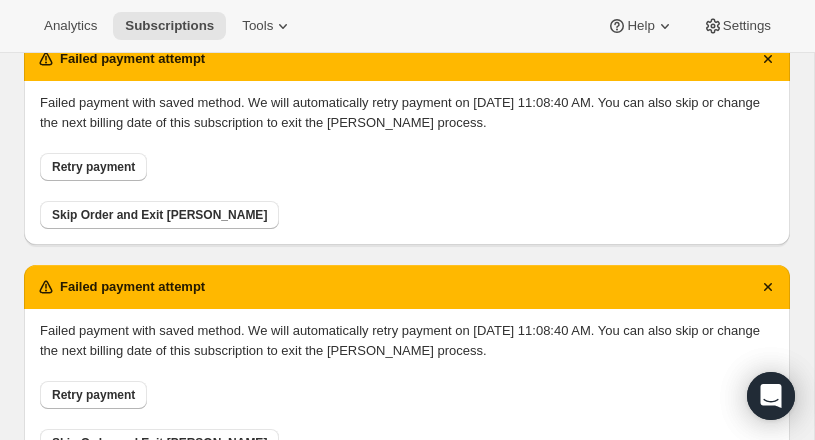 click on "Skip Order and Exit Dunning" at bounding box center (159, 215) 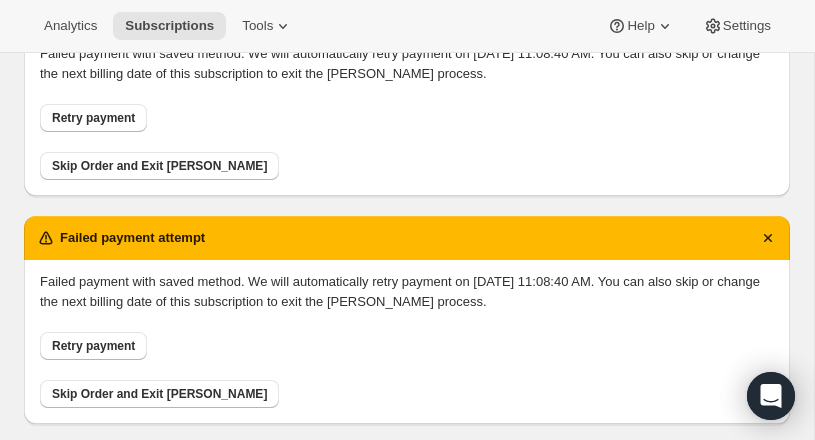 scroll, scrollTop: 747, scrollLeft: 0, axis: vertical 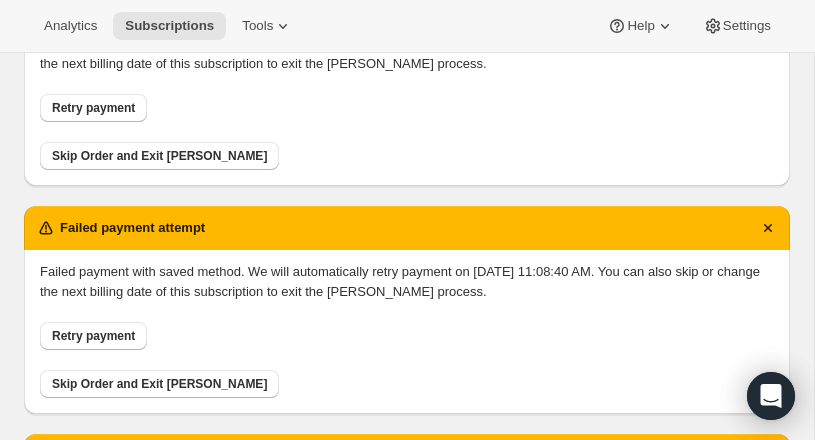 click on "Skip Order and Exit Dunning" at bounding box center [159, 156] 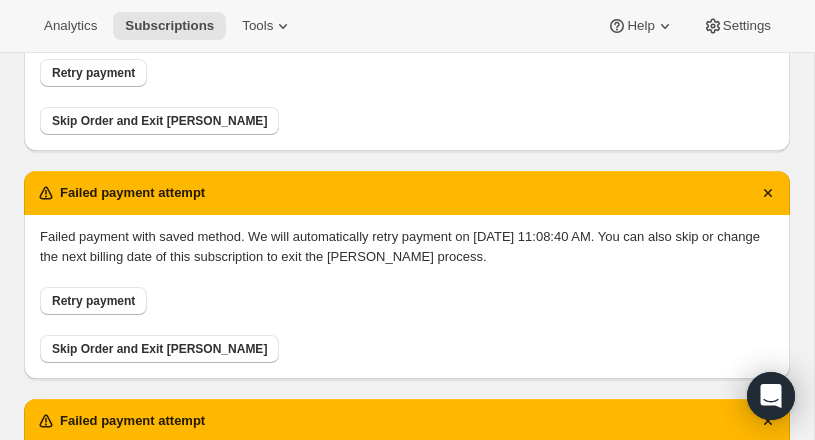 scroll, scrollTop: 934, scrollLeft: 0, axis: vertical 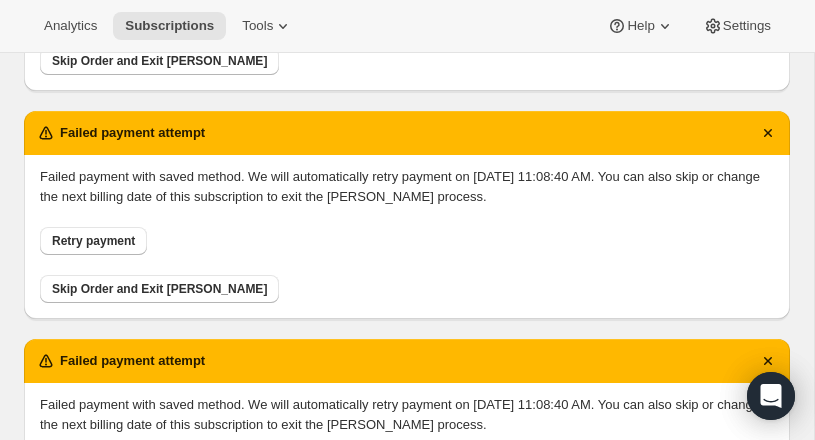 drag, startPoint x: 222, startPoint y: 280, endPoint x: 233, endPoint y: 275, distance: 12.083046 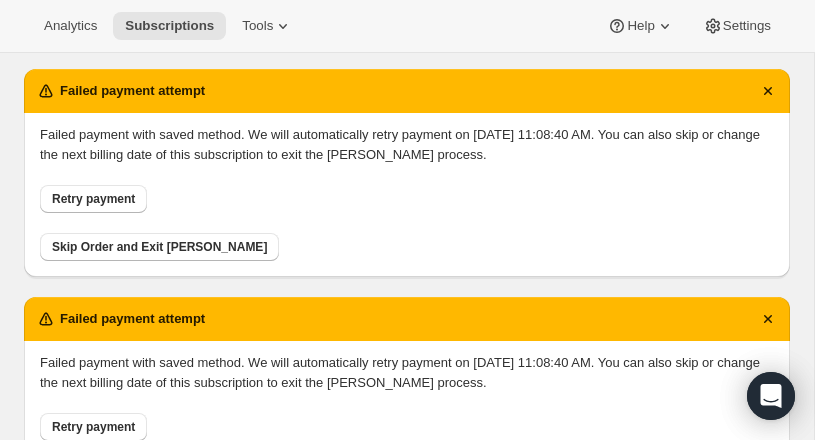 scroll, scrollTop: 1083, scrollLeft: 0, axis: vertical 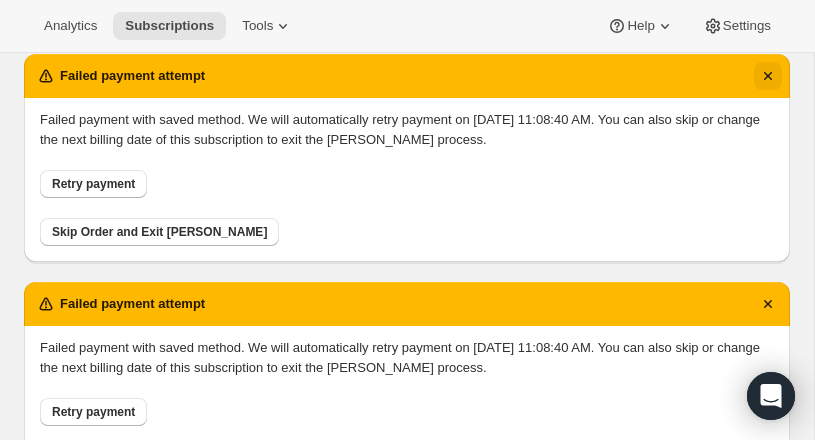 click 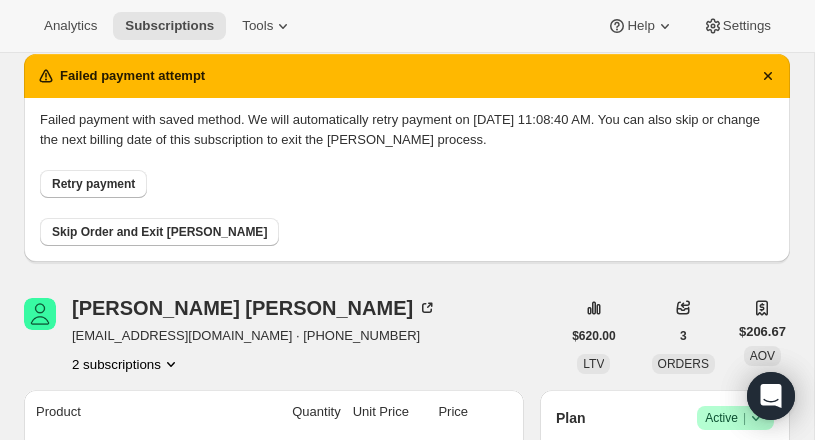 scroll, scrollTop: 991, scrollLeft: 0, axis: vertical 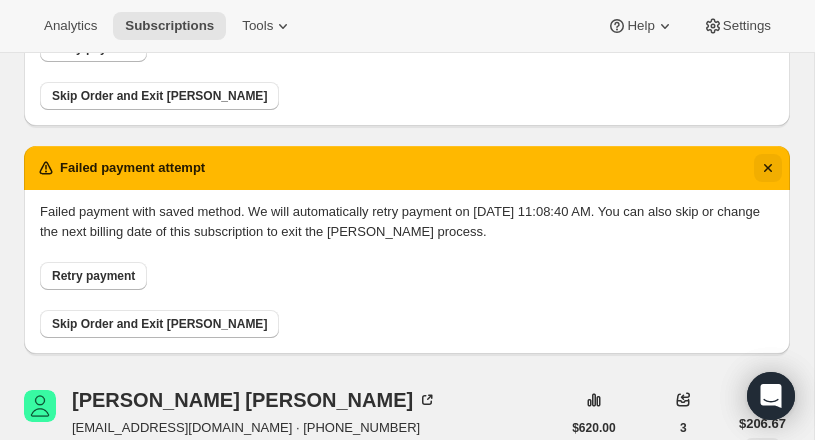 click 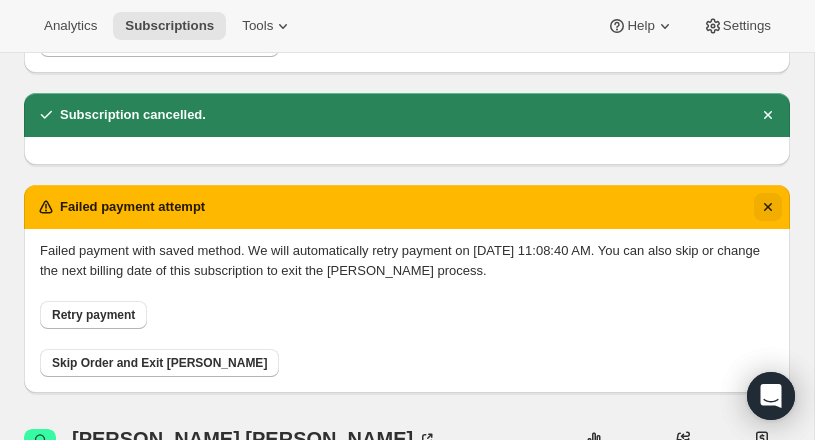 click 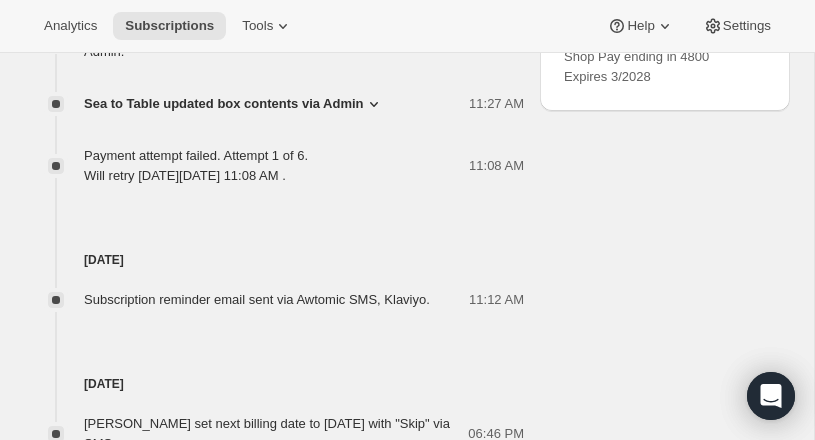 scroll, scrollTop: 2000, scrollLeft: 0, axis: vertical 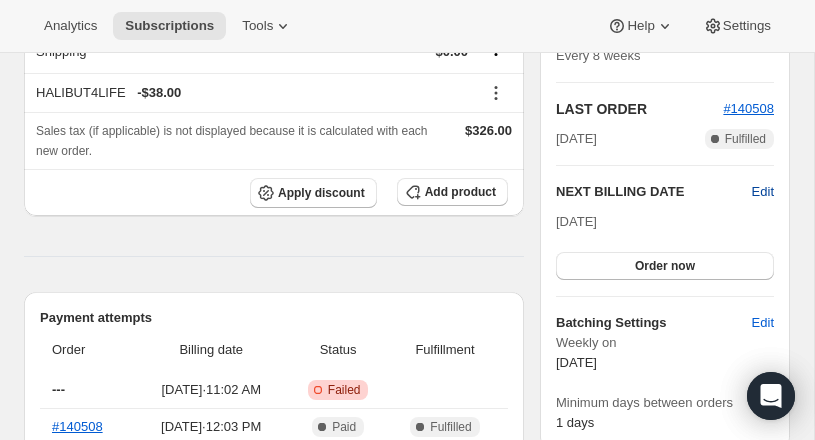 click on "Edit" at bounding box center (763, 192) 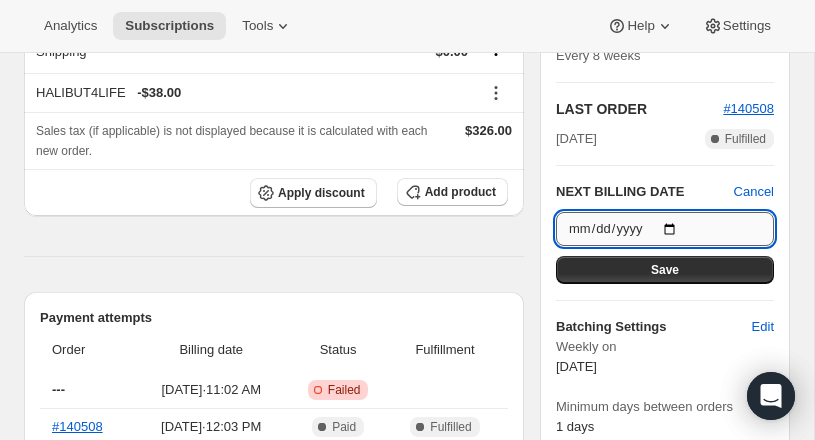 click on "2025-11-07" at bounding box center [665, 229] 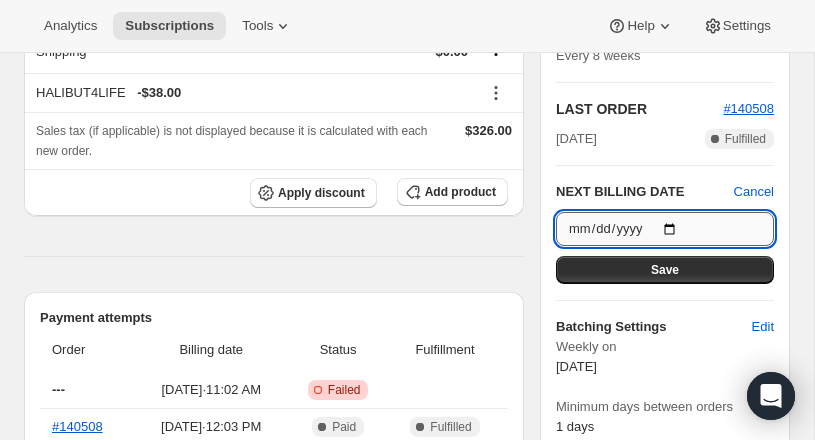 click on "2025-11-07" at bounding box center (665, 229) 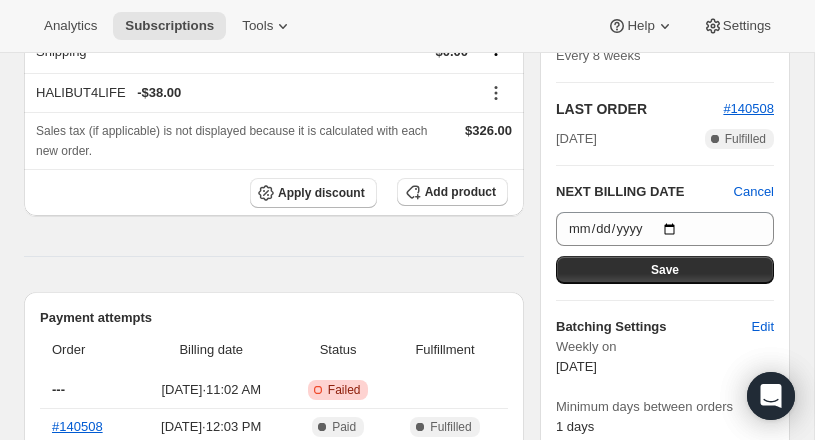 click on "Save" at bounding box center [665, 270] 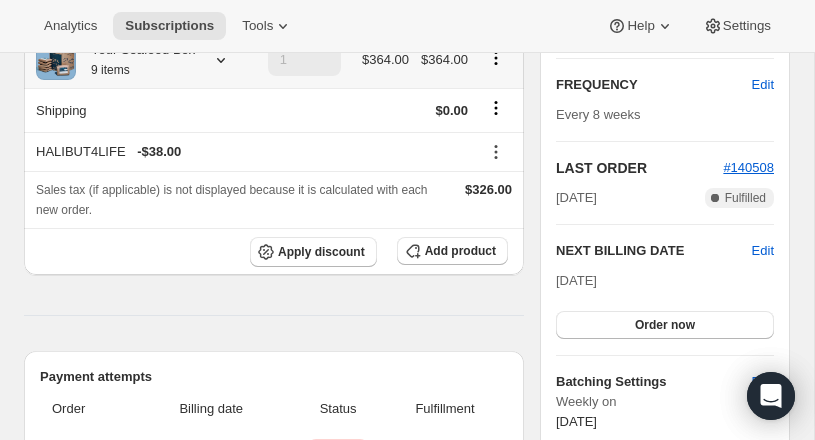 scroll, scrollTop: 409, scrollLeft: 0, axis: vertical 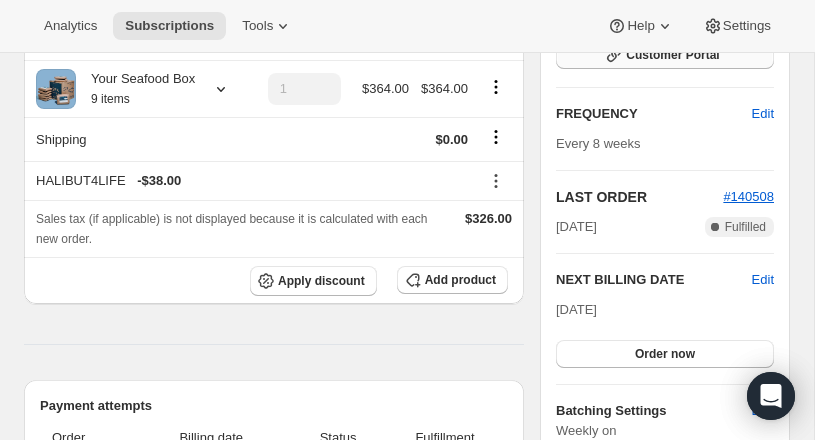 click on "Customer Portal" at bounding box center [672, 55] 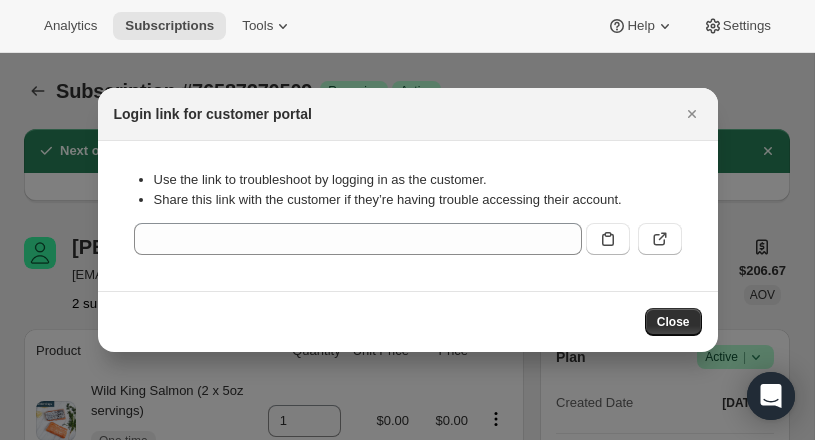 scroll, scrollTop: 0, scrollLeft: 0, axis: both 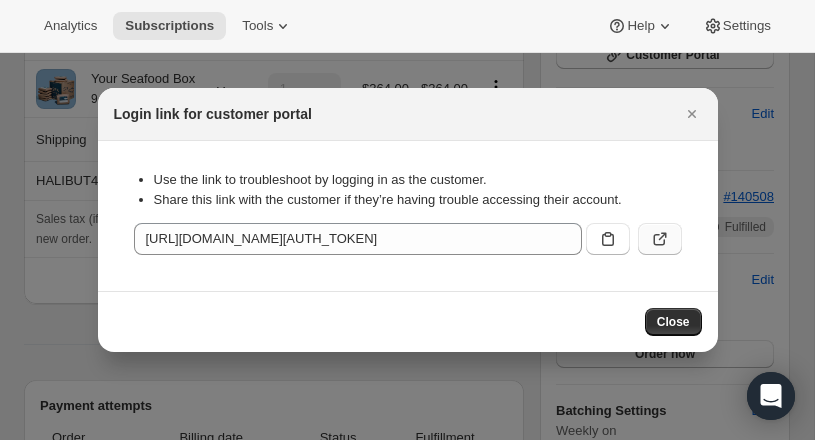 click 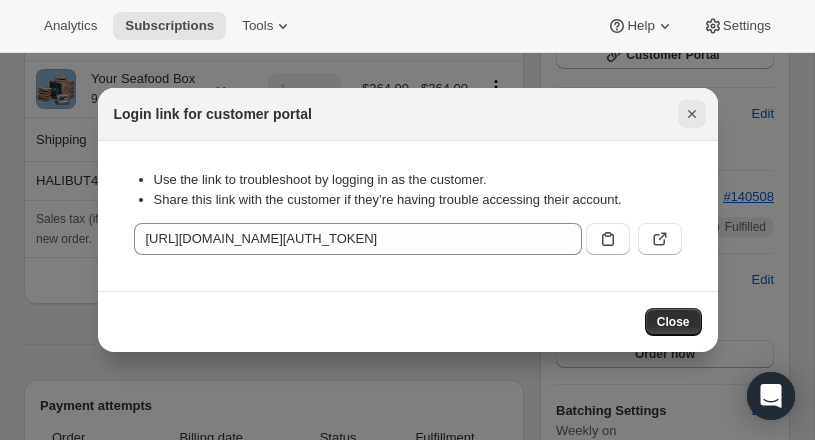 click 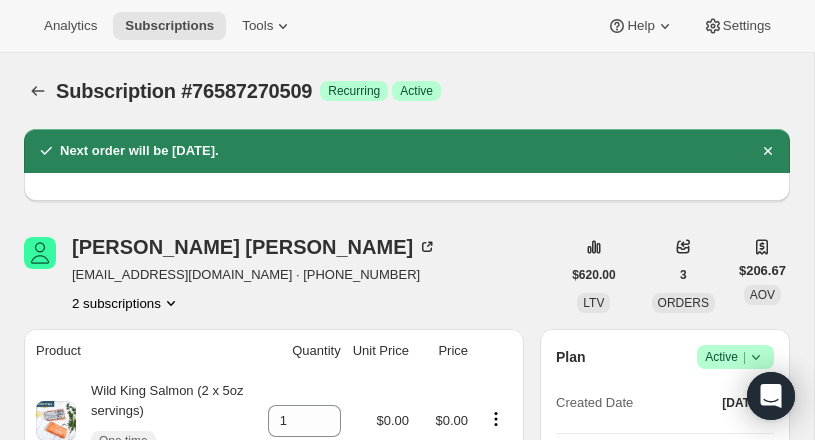 scroll, scrollTop: 409, scrollLeft: 0, axis: vertical 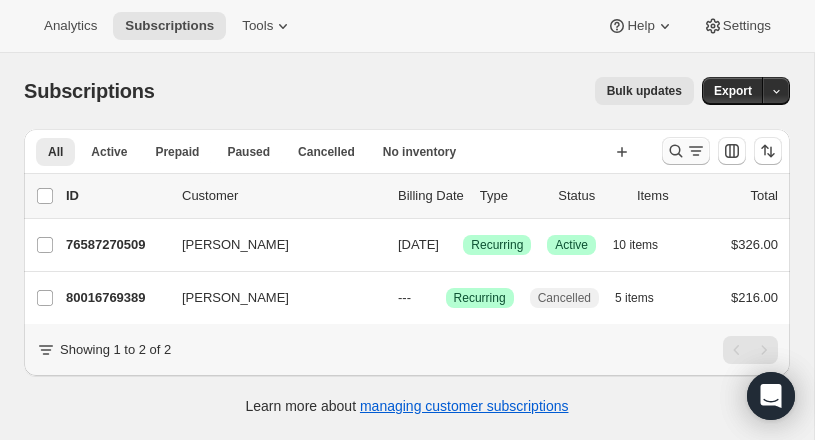 click 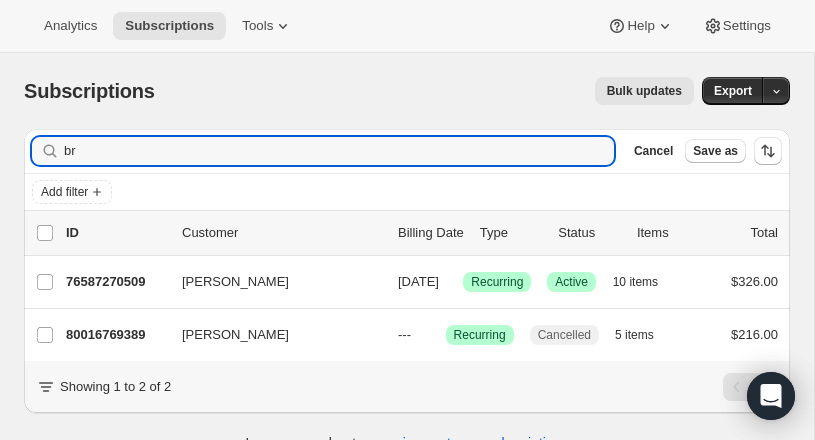 type on "b" 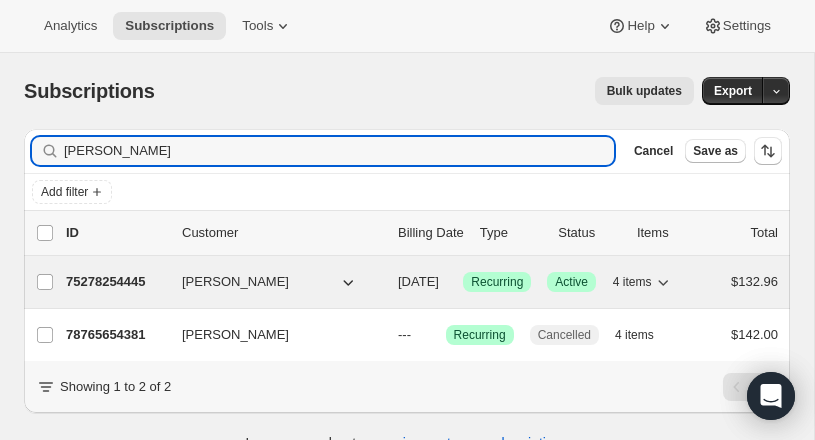 type on "valerie hahn" 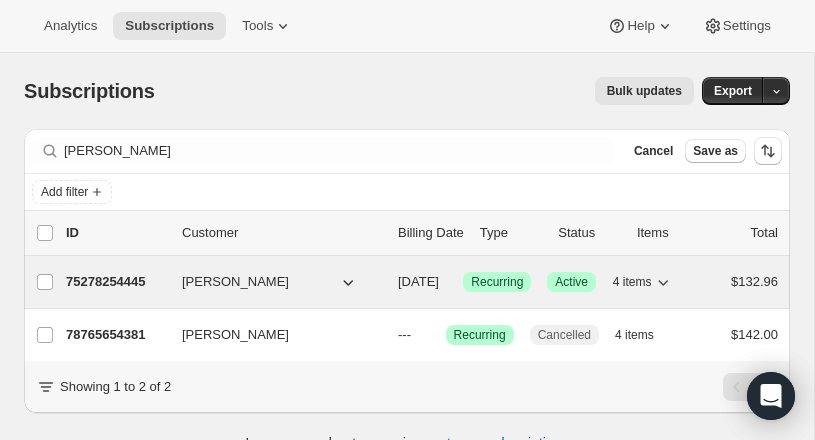 click on "75278254445" at bounding box center [116, 282] 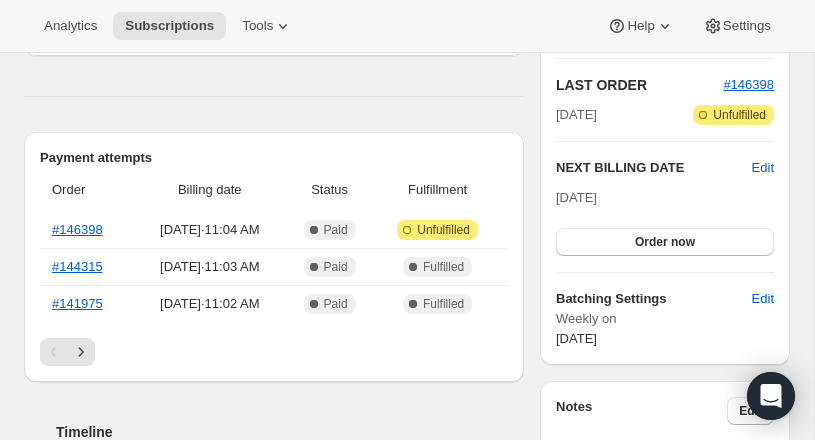 scroll, scrollTop: 492, scrollLeft: 0, axis: vertical 